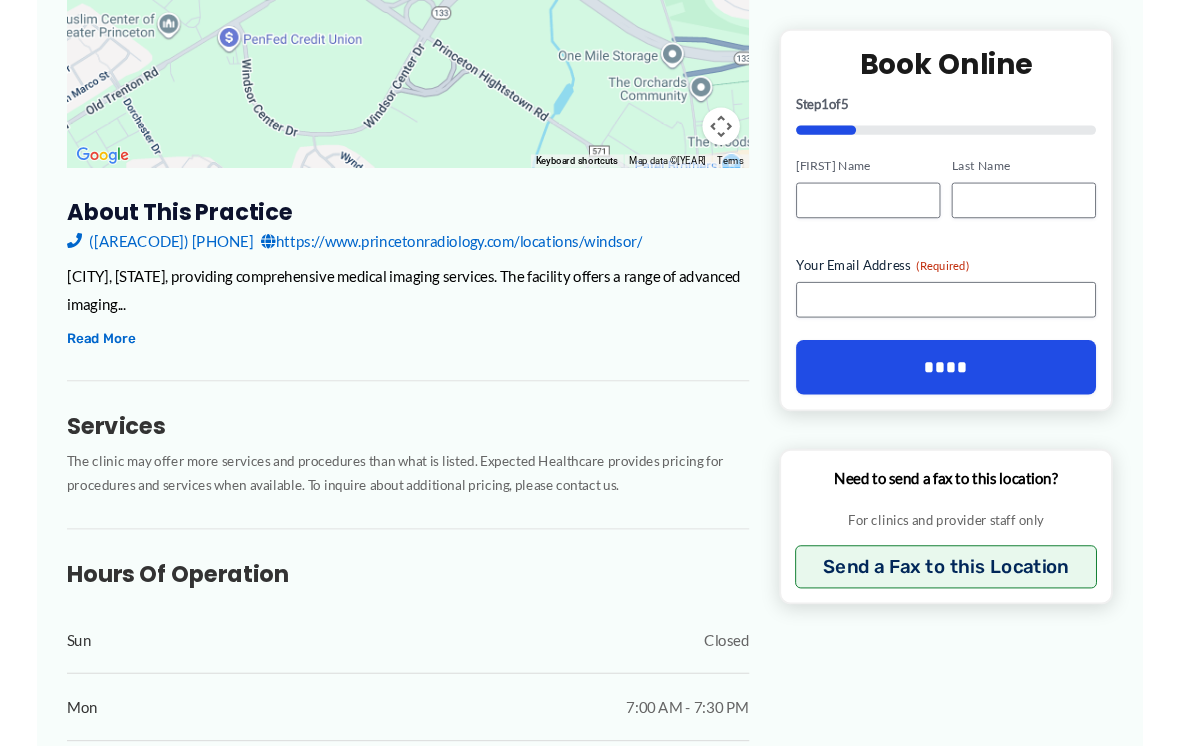 scroll, scrollTop: 510, scrollLeft: 0, axis: vertical 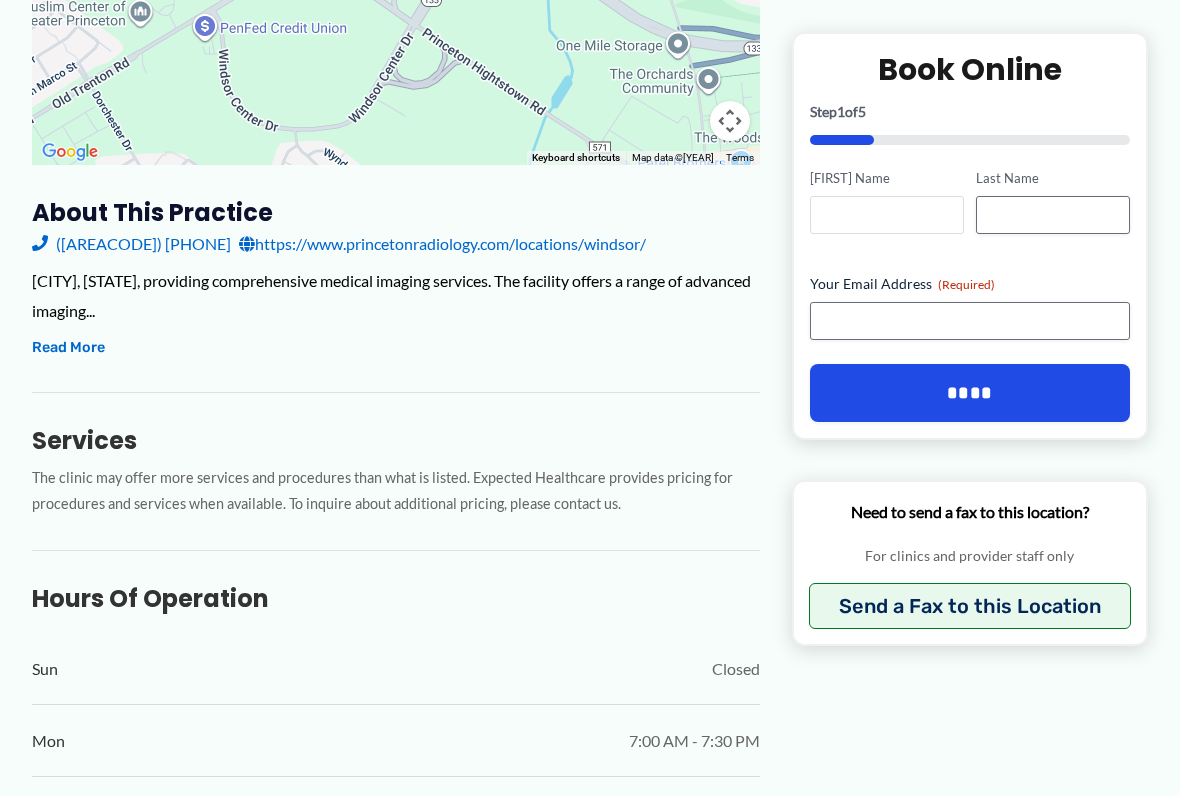 click on "[FIRST] Name" at bounding box center [887, 215] 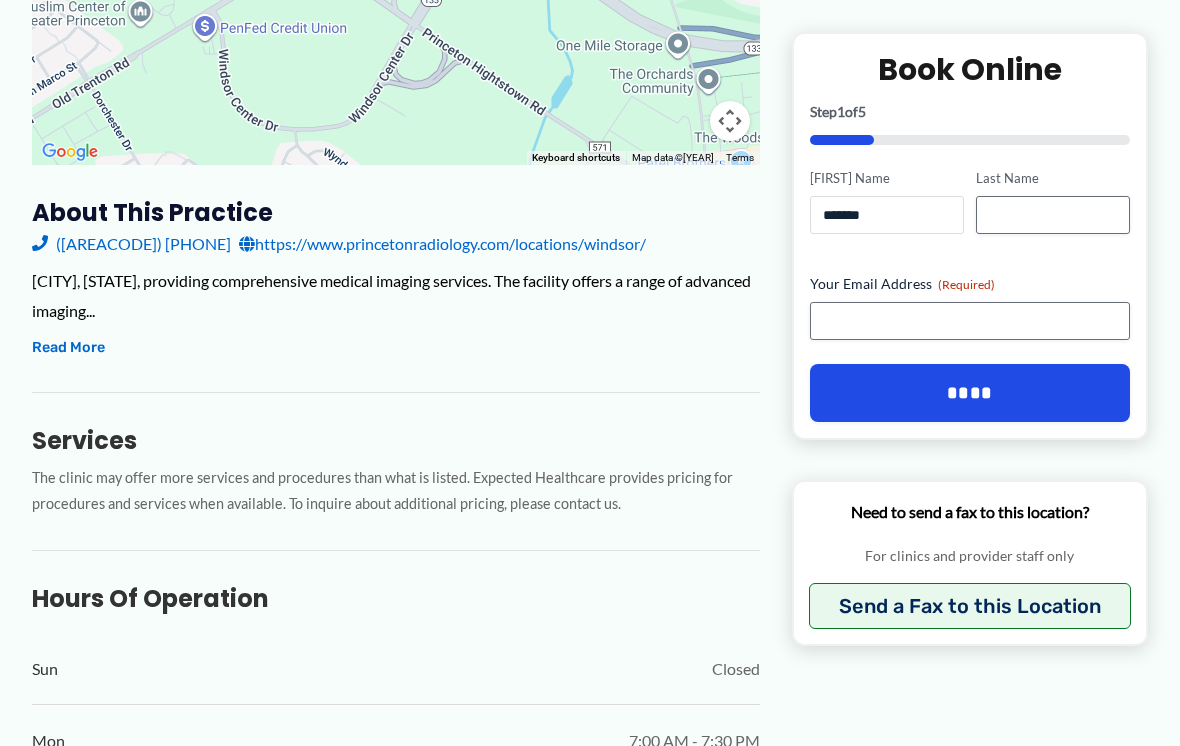 type on "*******" 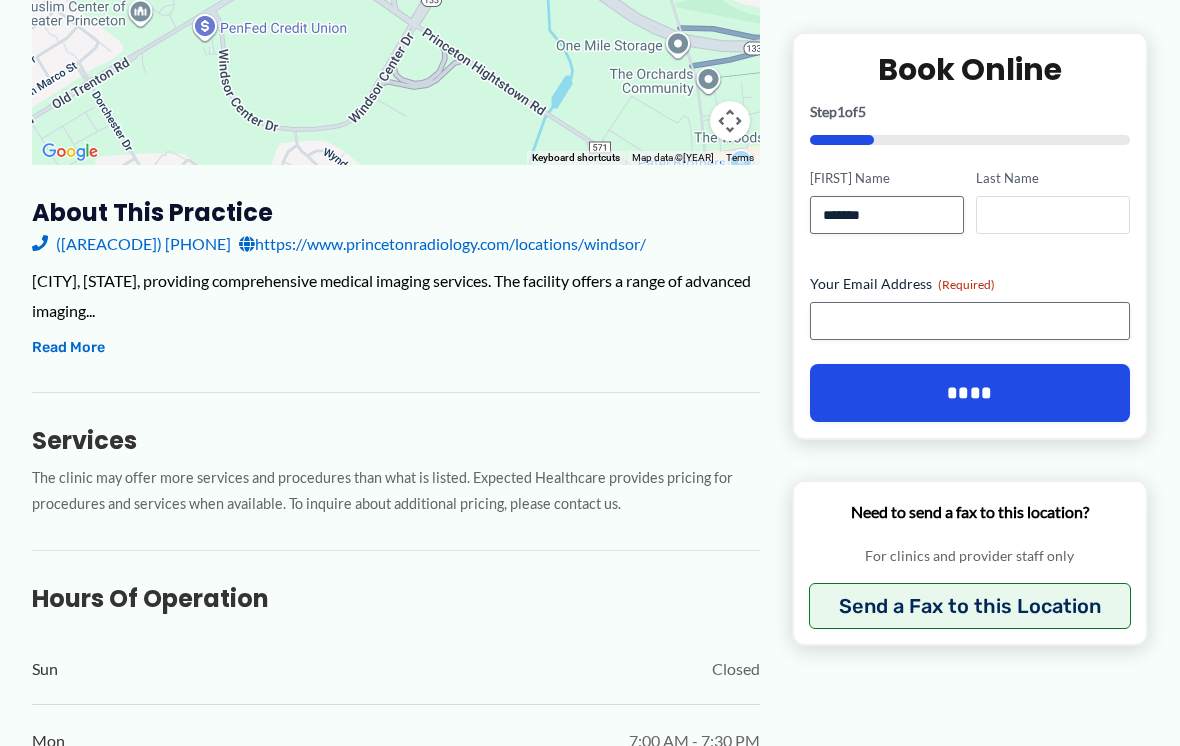 click on "Last Name" at bounding box center (1053, 215) 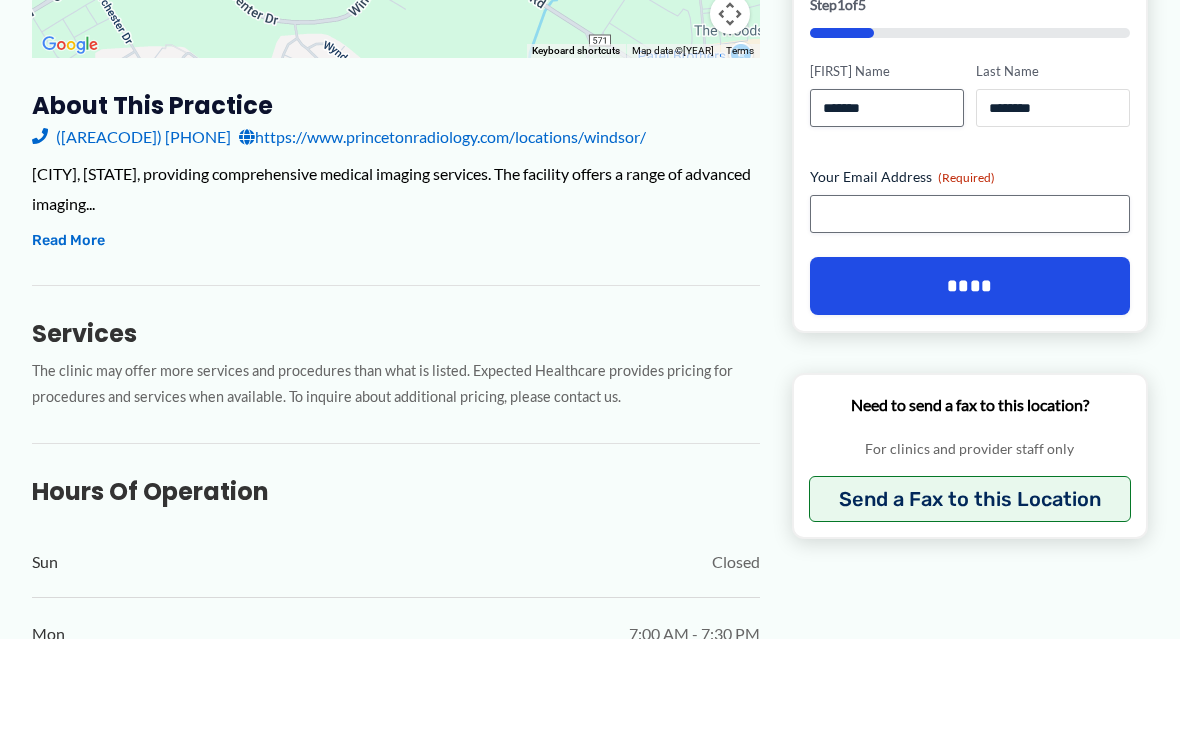 type on "********" 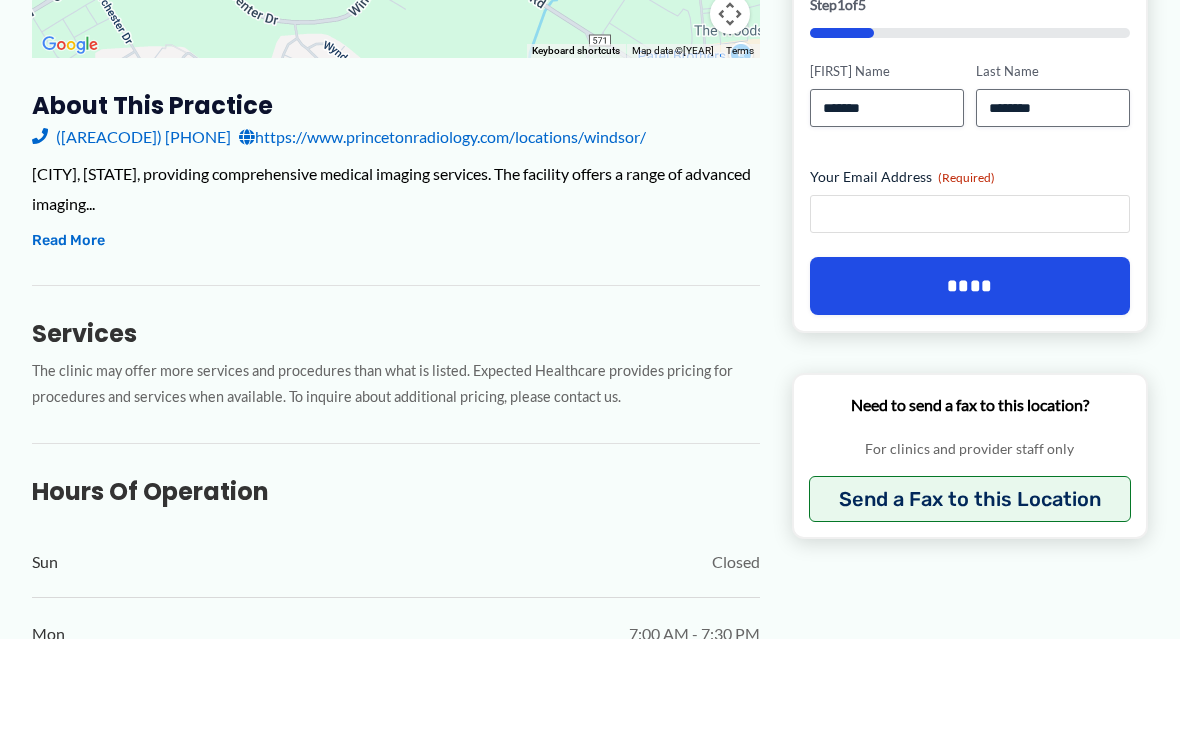 click on "[EMAIL] (Required)" at bounding box center [970, 321] 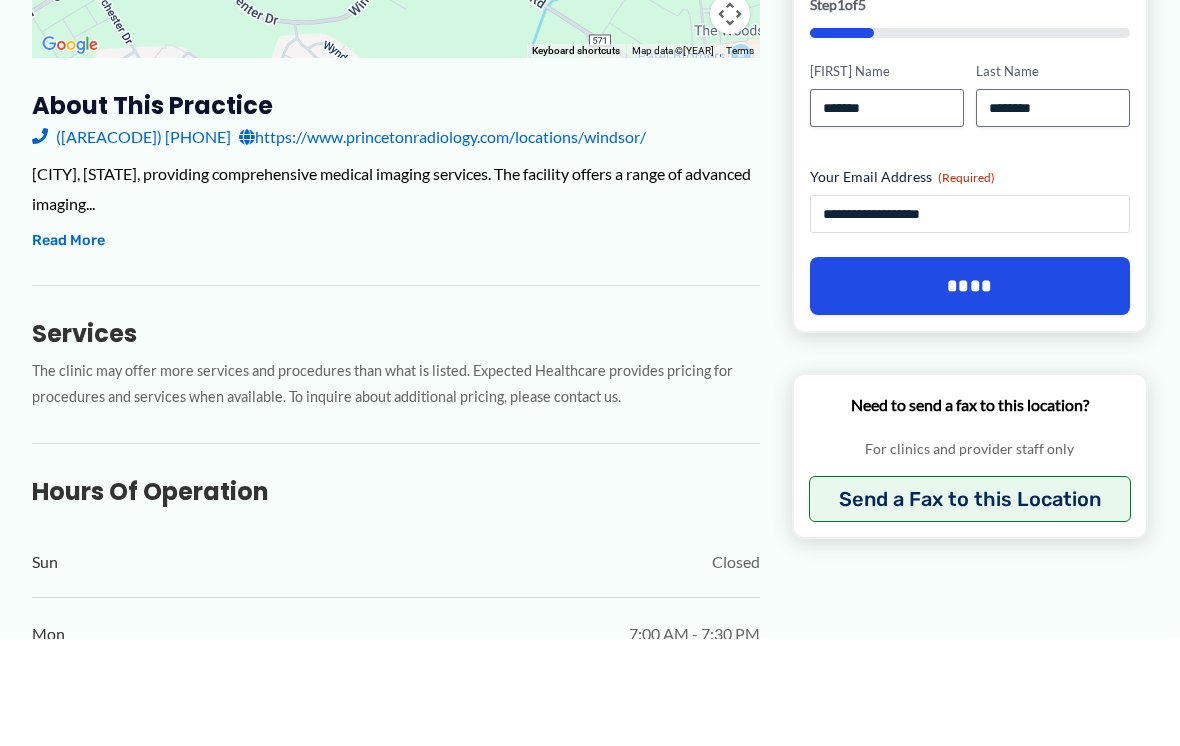 type on "**********" 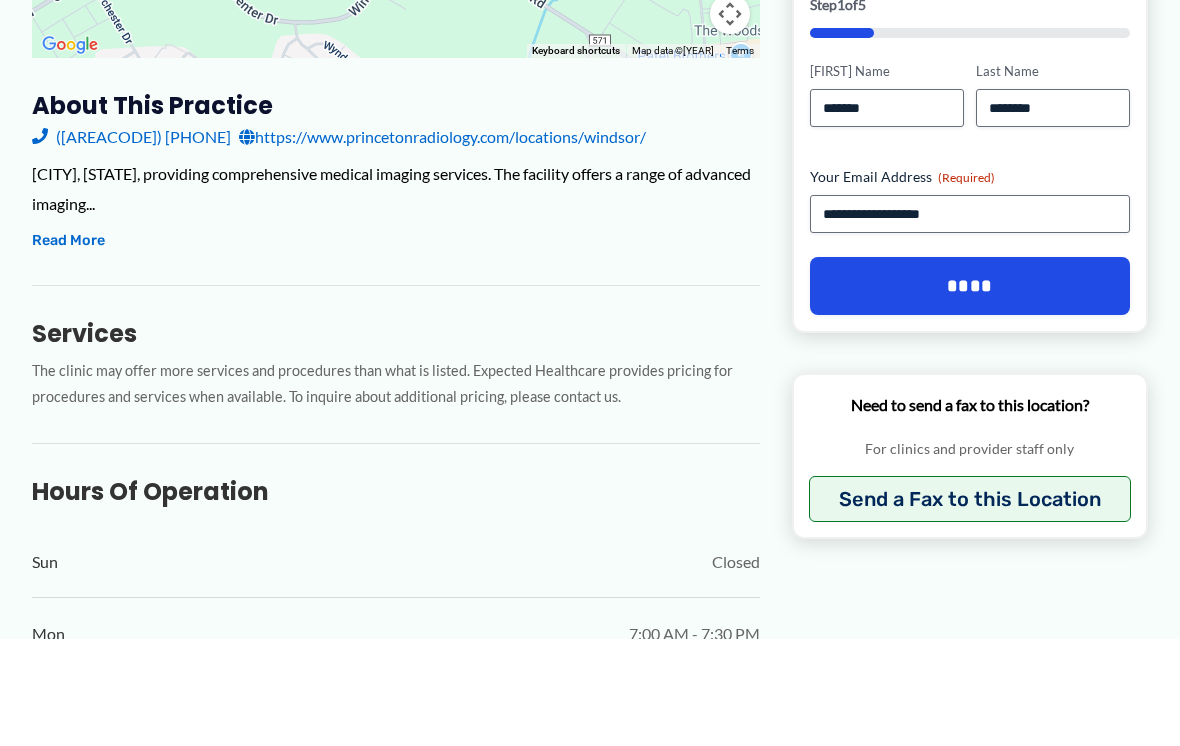 click on "****" at bounding box center (970, 393) 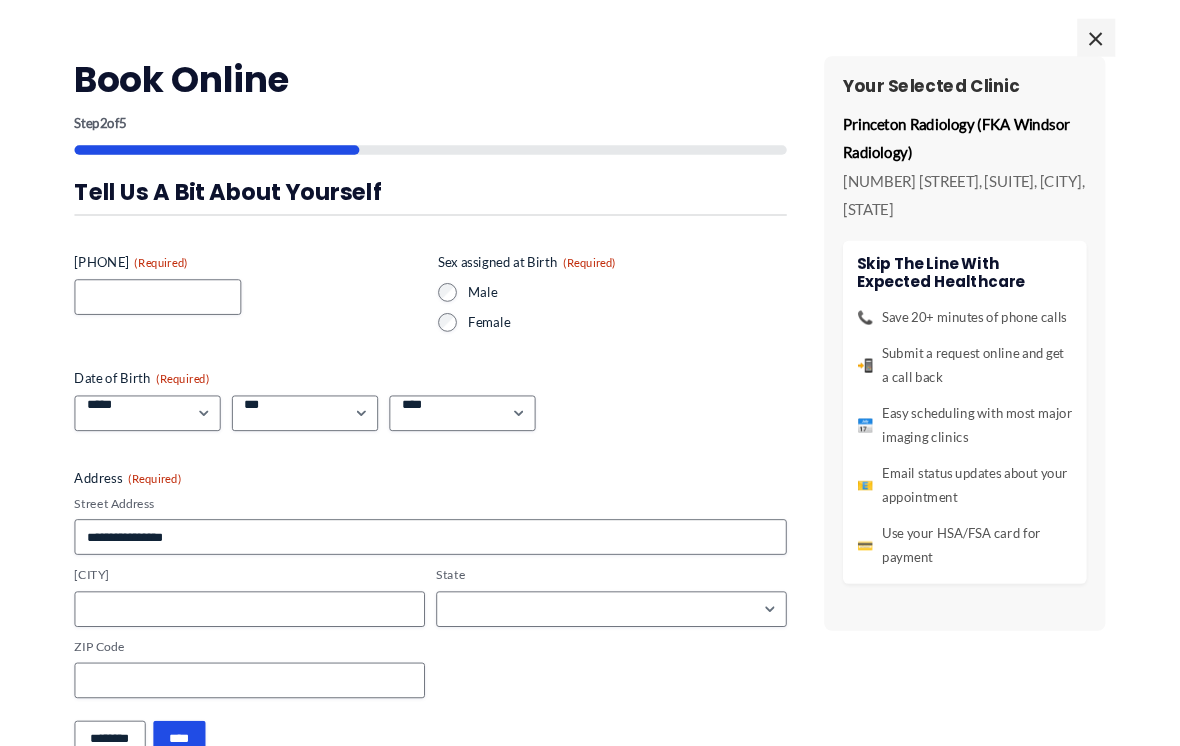 scroll, scrollTop: 577, scrollLeft: 0, axis: vertical 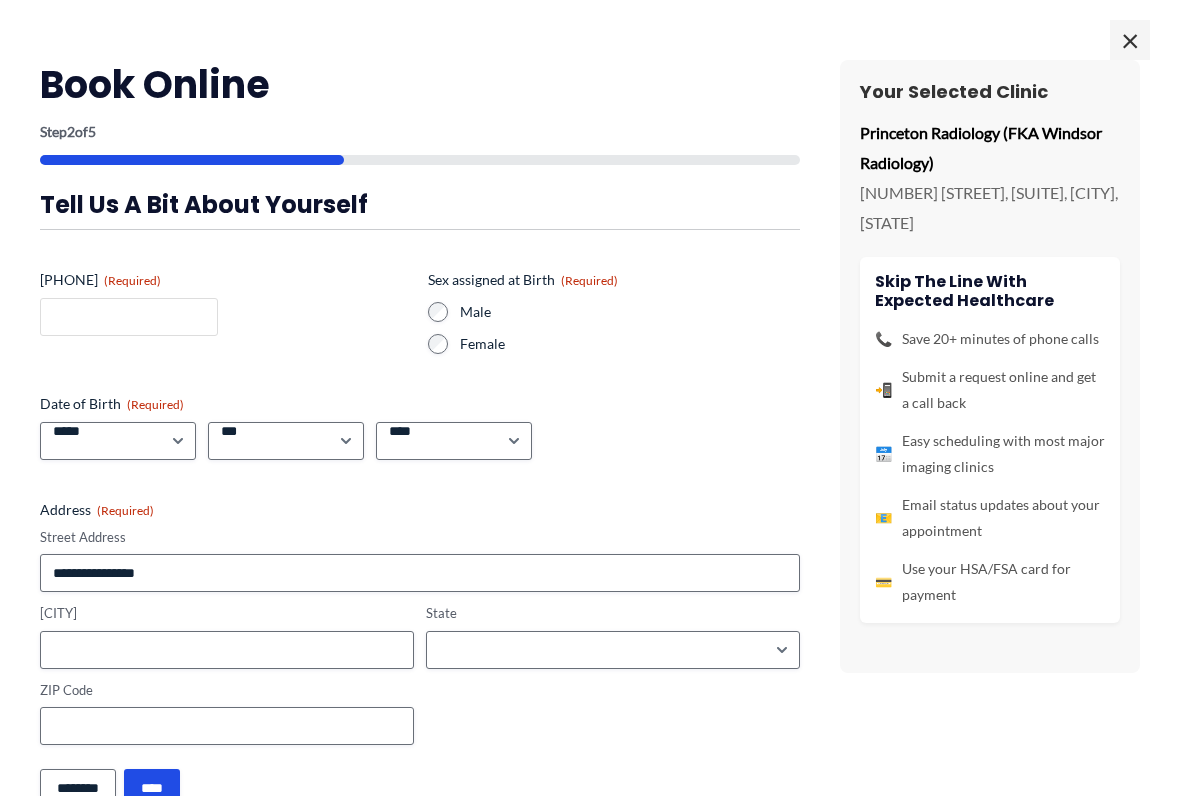 click on "Your Phone (Required)" at bounding box center (129, 317) 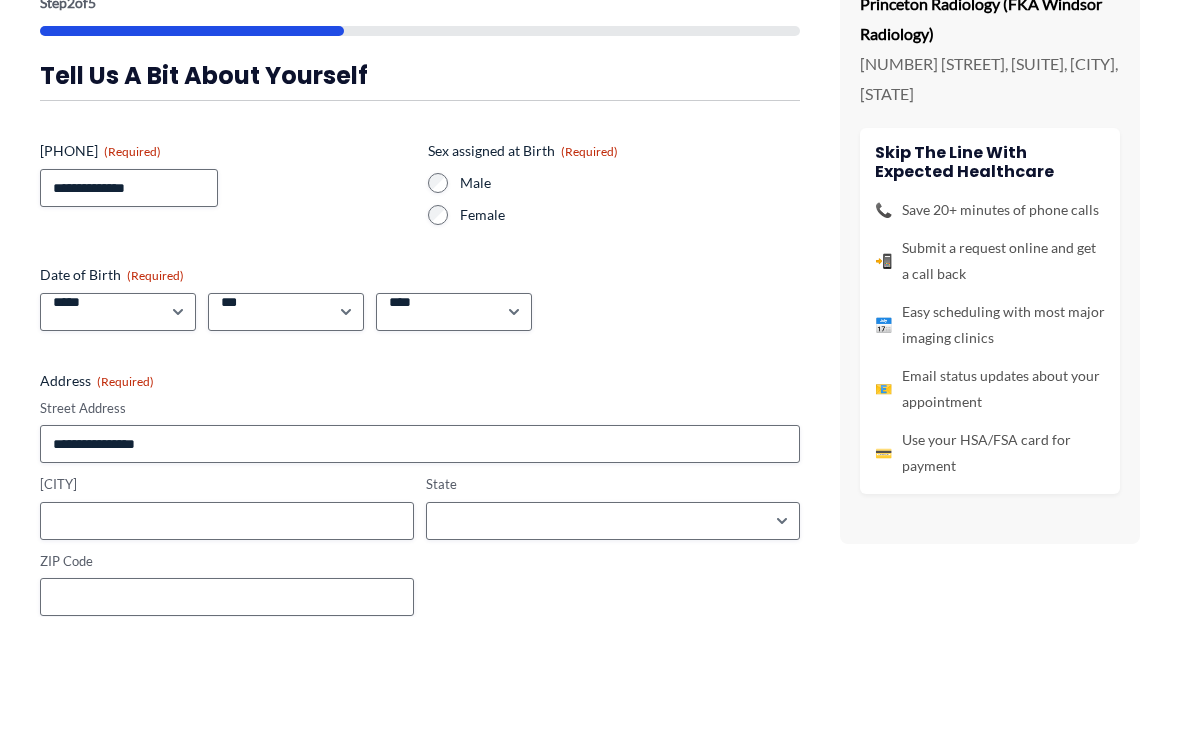 scroll, scrollTop: 706, scrollLeft: 0, axis: vertical 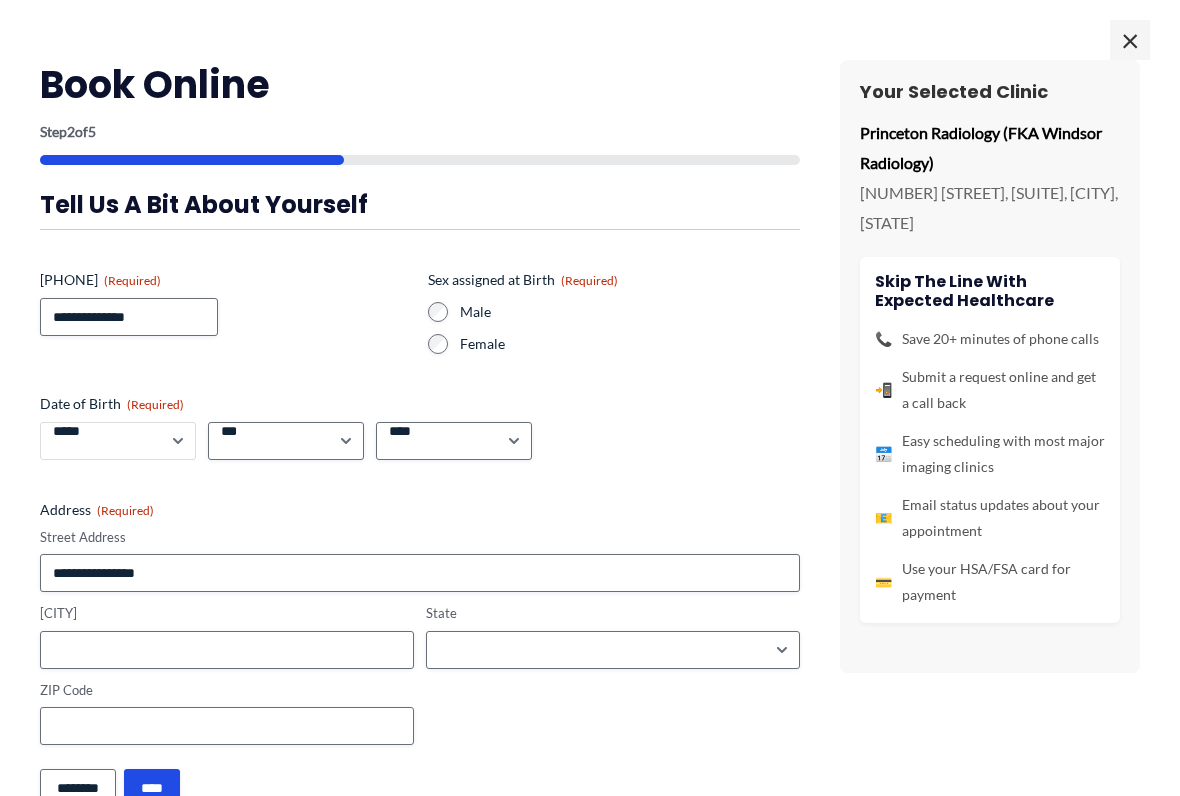 click on "***** * * * * * * * * * ** ** **" at bounding box center [118, 441] 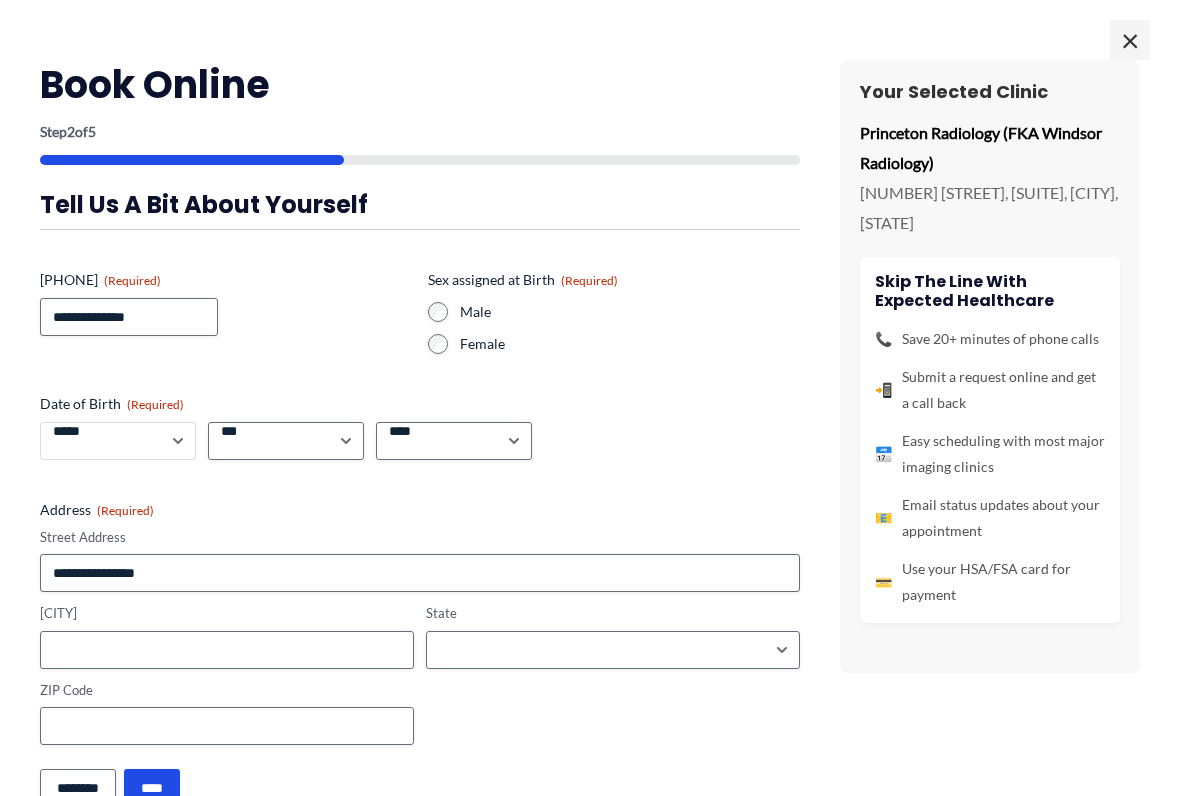 select on "*" 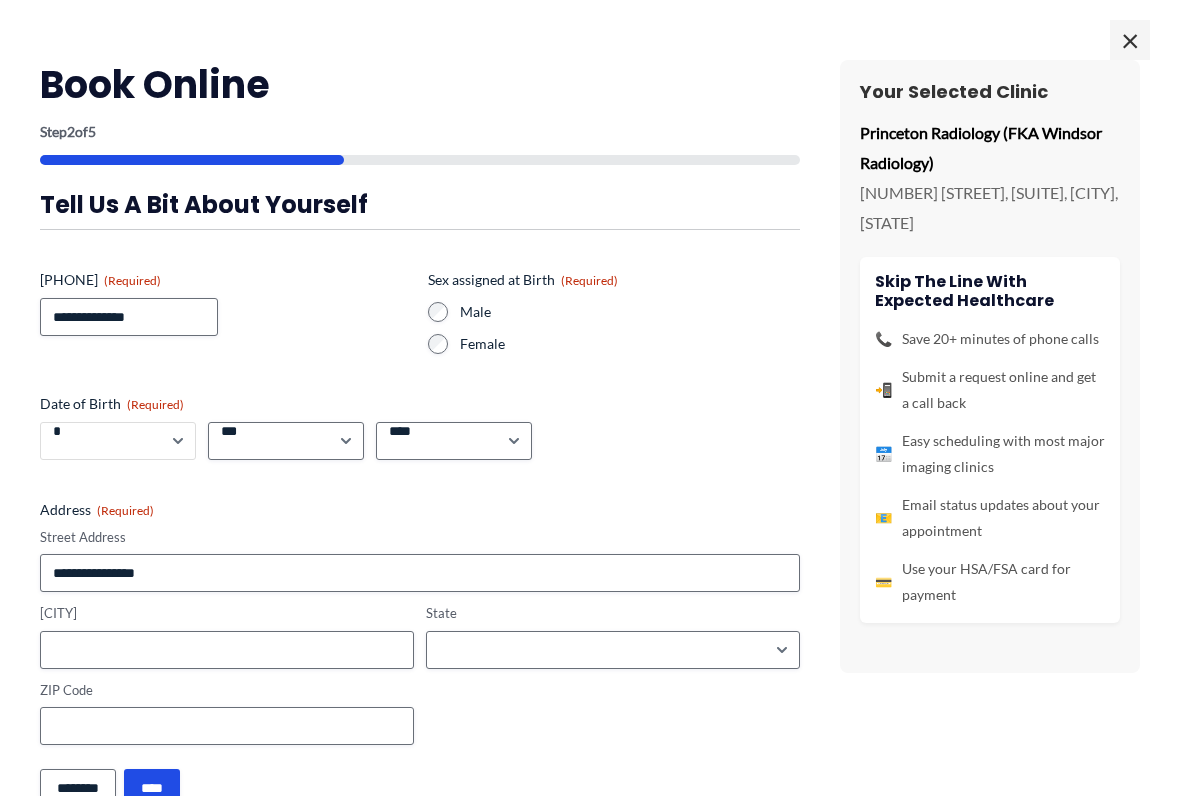 click on "***** * * * * * * * * * ** ** **" at bounding box center (118, 441) 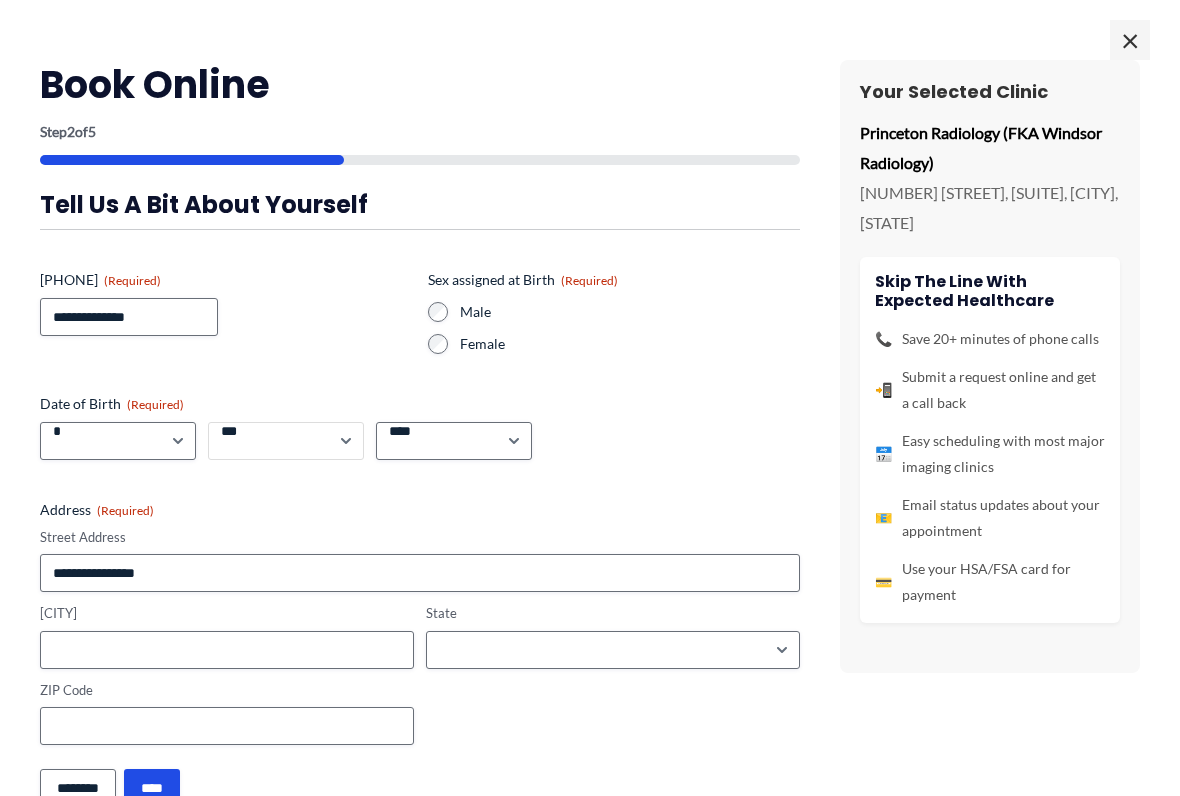 click on "*** * * * * * * * * * ** ** ** ** ** ** ** ** ** ** ** ** ** ** ** ** ** ** ** ** ** **" at bounding box center (286, 441) 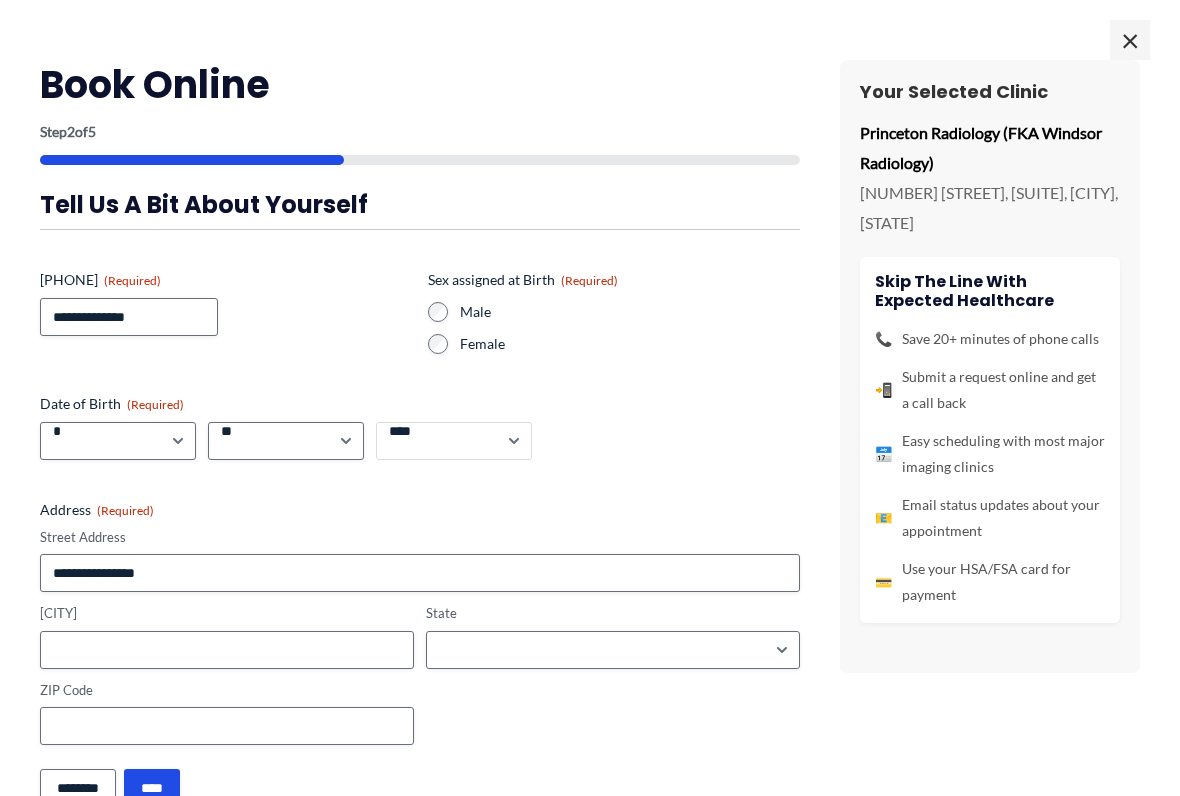 click on "**** **** **** **** **** **** **** **** **** **** **** **** **** **** **** **** **** **** **** **** **** **** **** **** **** **** **** **** **** **** **** **** **** **** **** **** **** **** **** **** **** **** **** **** **** **** **** **** **** **** **** **** **** **** **** **** **** **** **** **** **** **** **** **** **** **** **** **** **** **** **** **** **** **** **** **** **** **** **** **** **** **** **** **** **** **** **** **** **** **** **** **** **** **** **** **** **** **** **** **** **** **** **** **** **** **** **** ****" at bounding box center (454, 441) 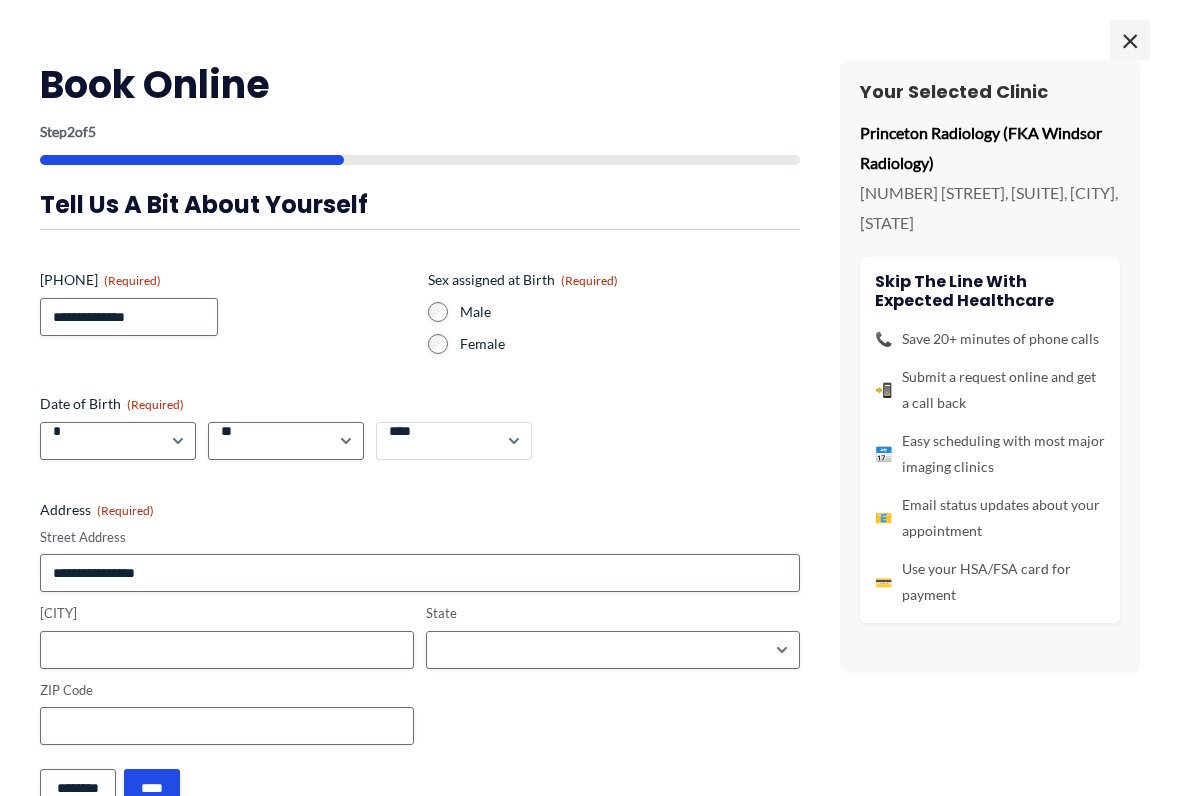 click on "**** **** **** **** **** **** **** **** **** **** **** **** **** **** **** **** **** **** **** **** **** **** **** **** **** **** **** **** **** **** **** **** **** **** **** **** **** **** **** **** **** **** **** **** **** **** **** **** **** **** **** **** **** **** **** **** **** **** **** **** **** **** **** **** **** **** **** **** **** **** **** **** **** **** **** **** **** **** **** **** **** **** **** **** **** **** **** **** **** **** **** **** **** **** **** **** **** **** **** **** **** **** **** **** **** **** **** ****" at bounding box center [454, 441] 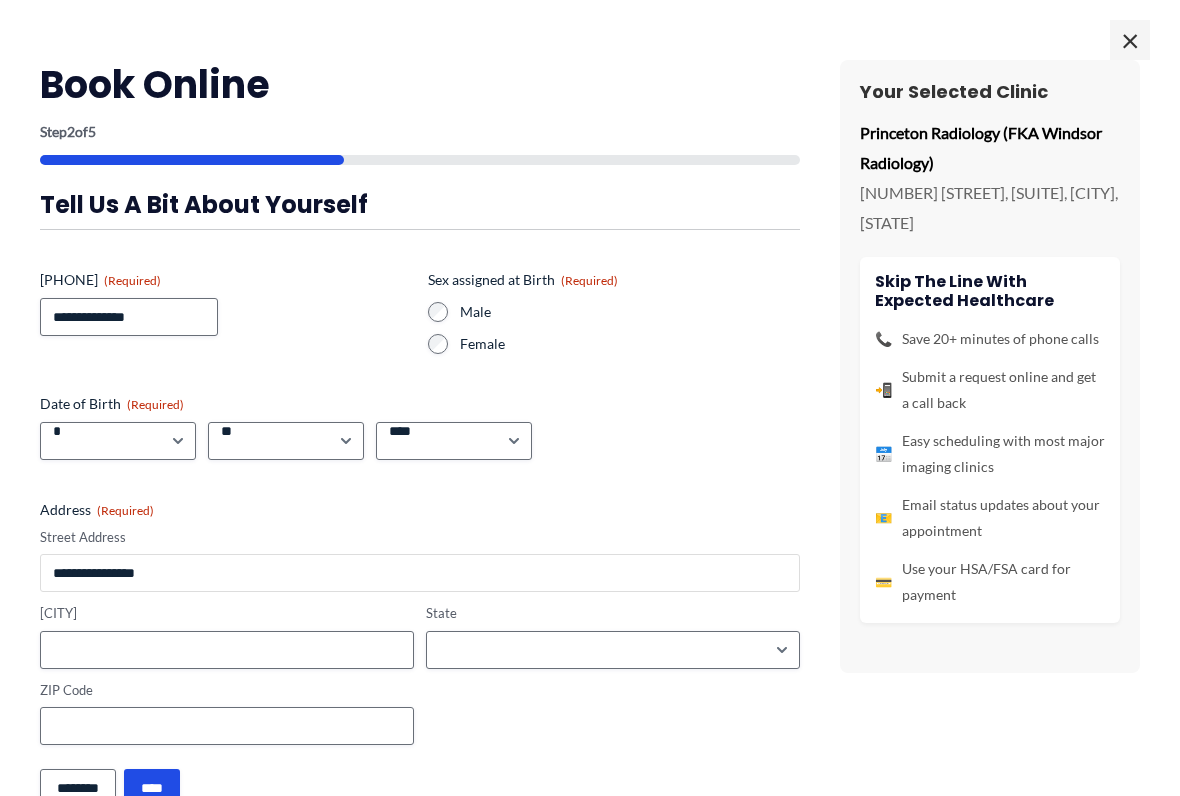 click on "Street Address" at bounding box center (420, 573) 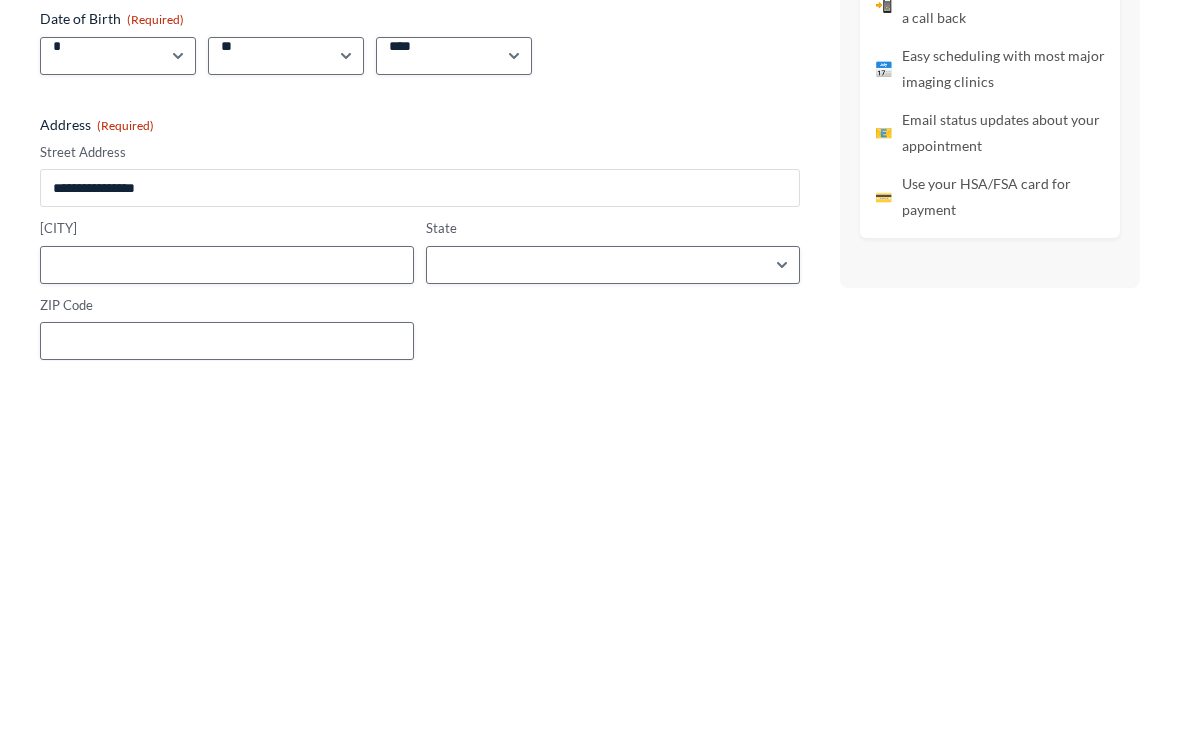 scroll, scrollTop: 719, scrollLeft: 0, axis: vertical 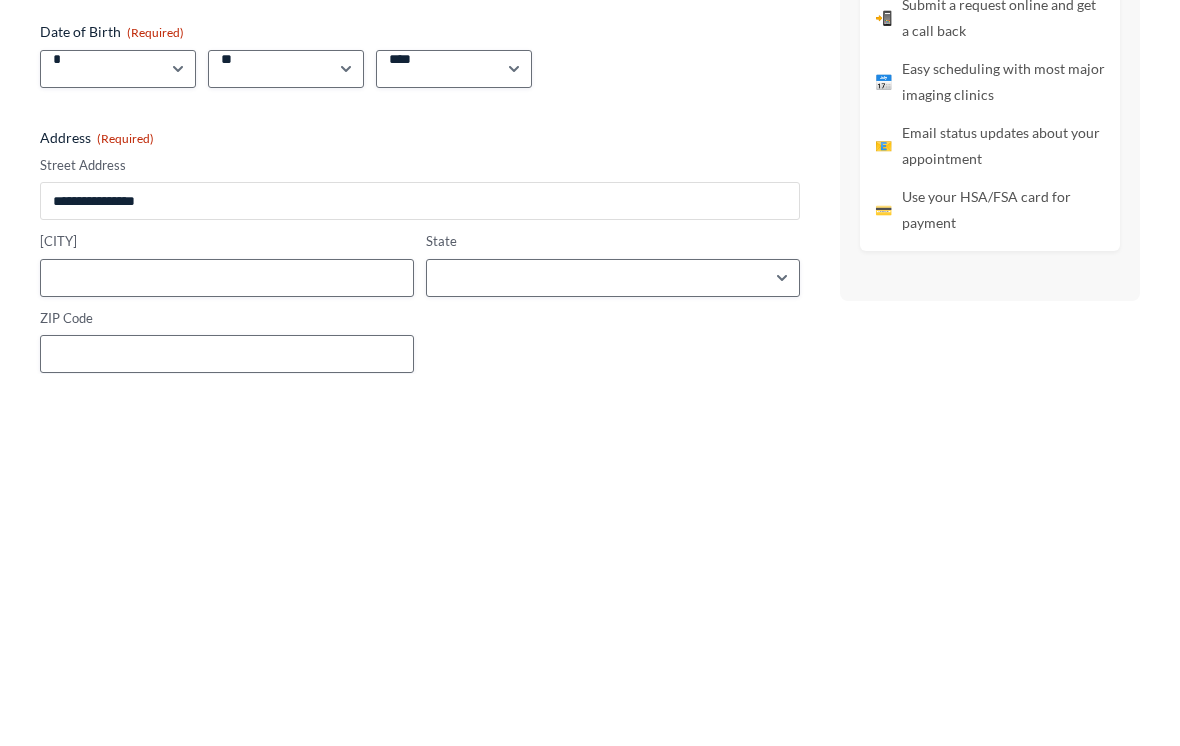 type on "*" 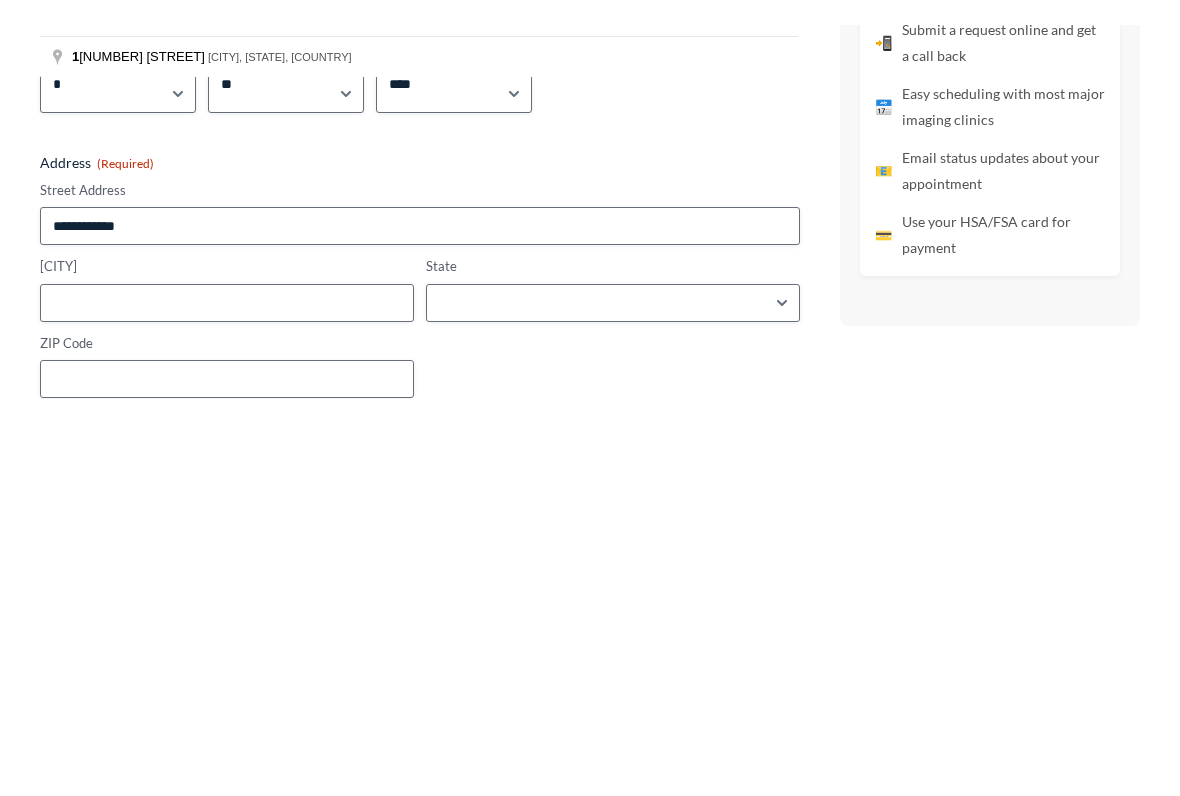 scroll, scrollTop: 1091, scrollLeft: 0, axis: vertical 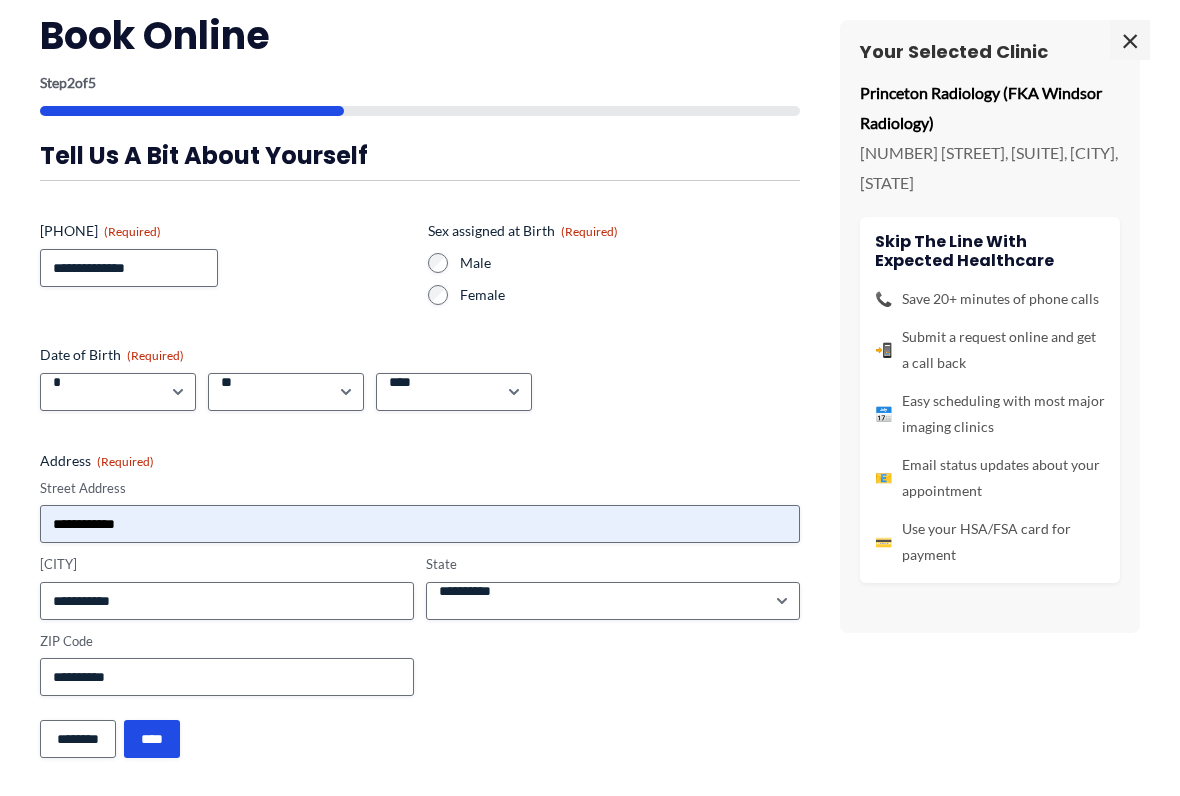 click on "****" at bounding box center [152, 739] 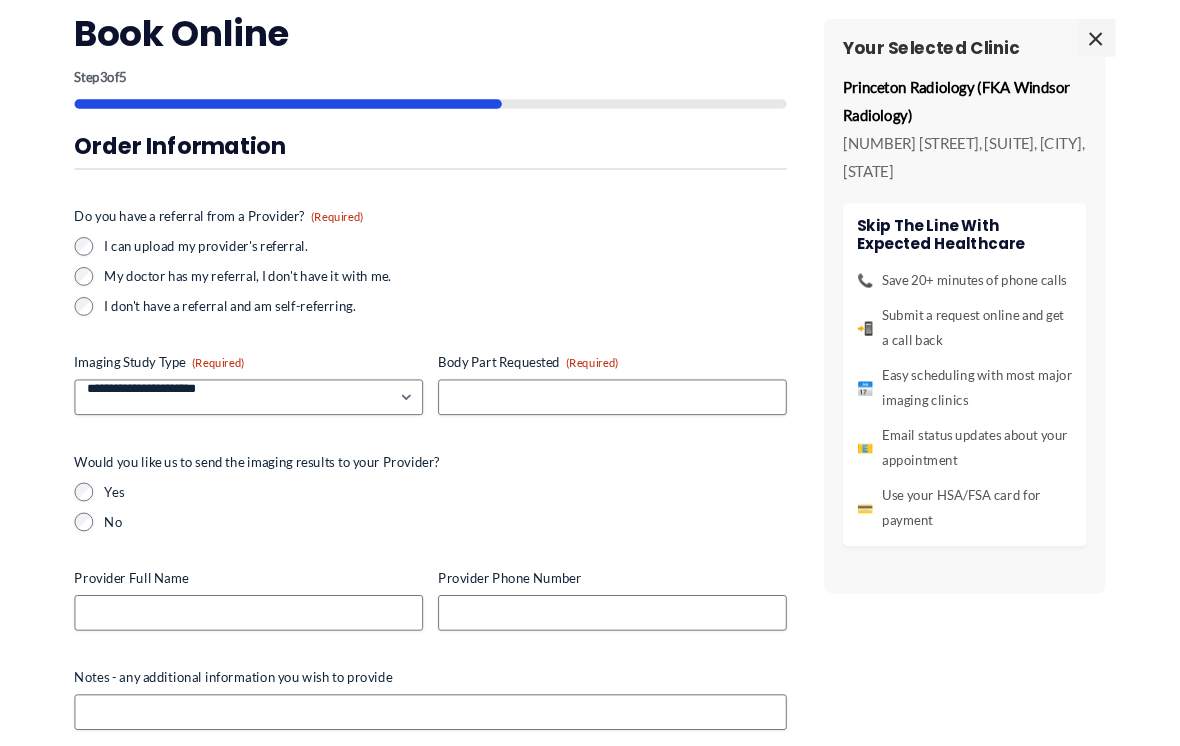 scroll, scrollTop: 1002, scrollLeft: 0, axis: vertical 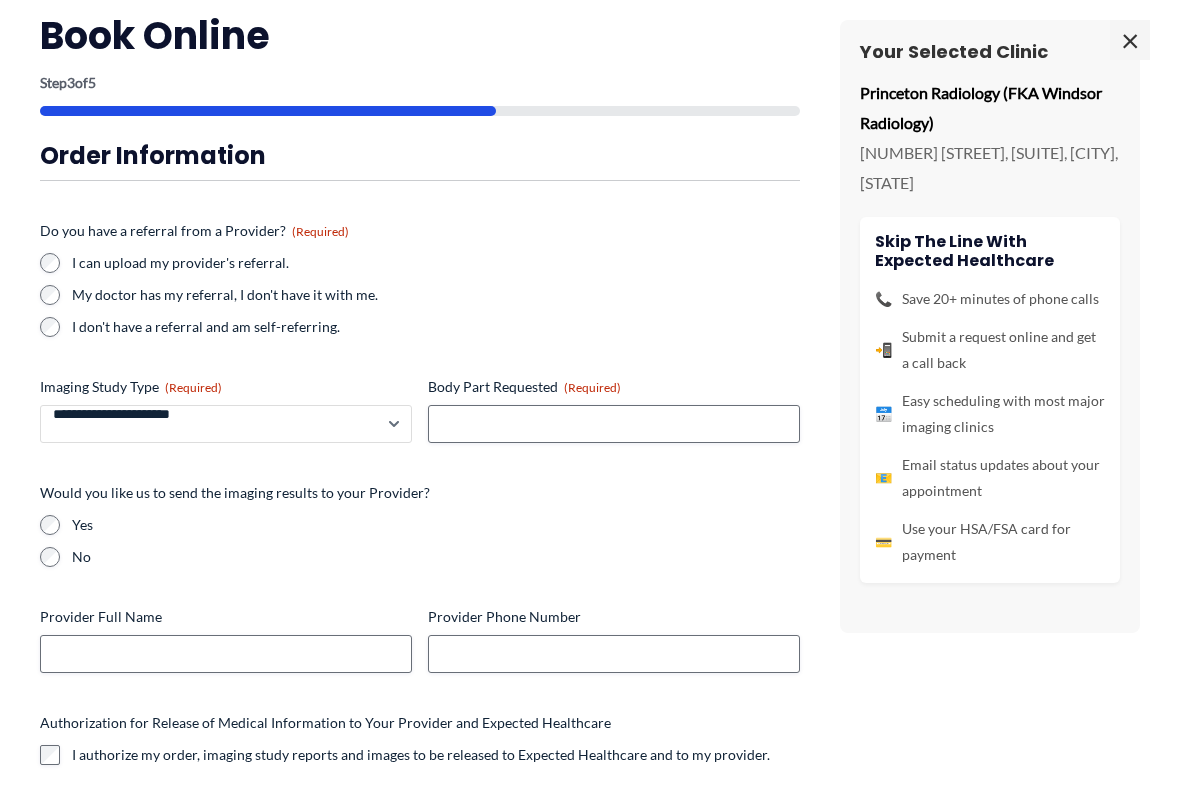 click on "**********" at bounding box center (226, 424) 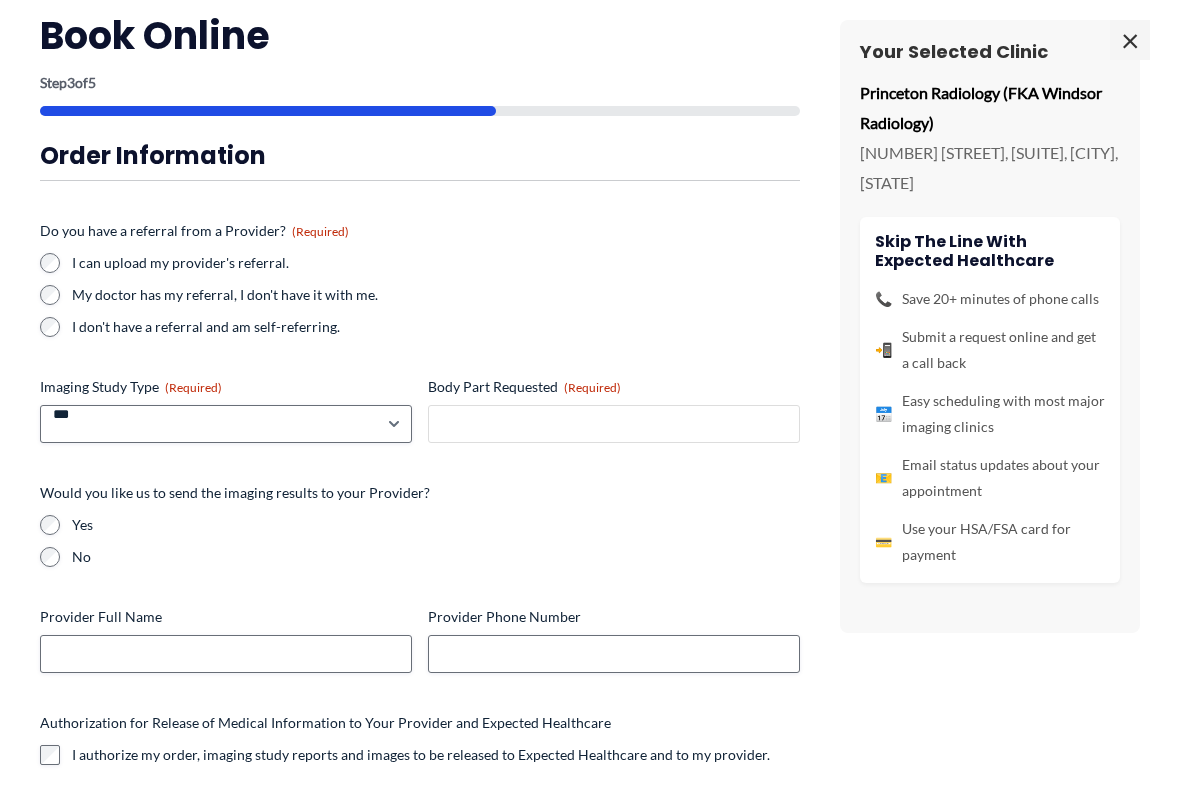 click on "Body Part Requested (Required)" at bounding box center (614, 424) 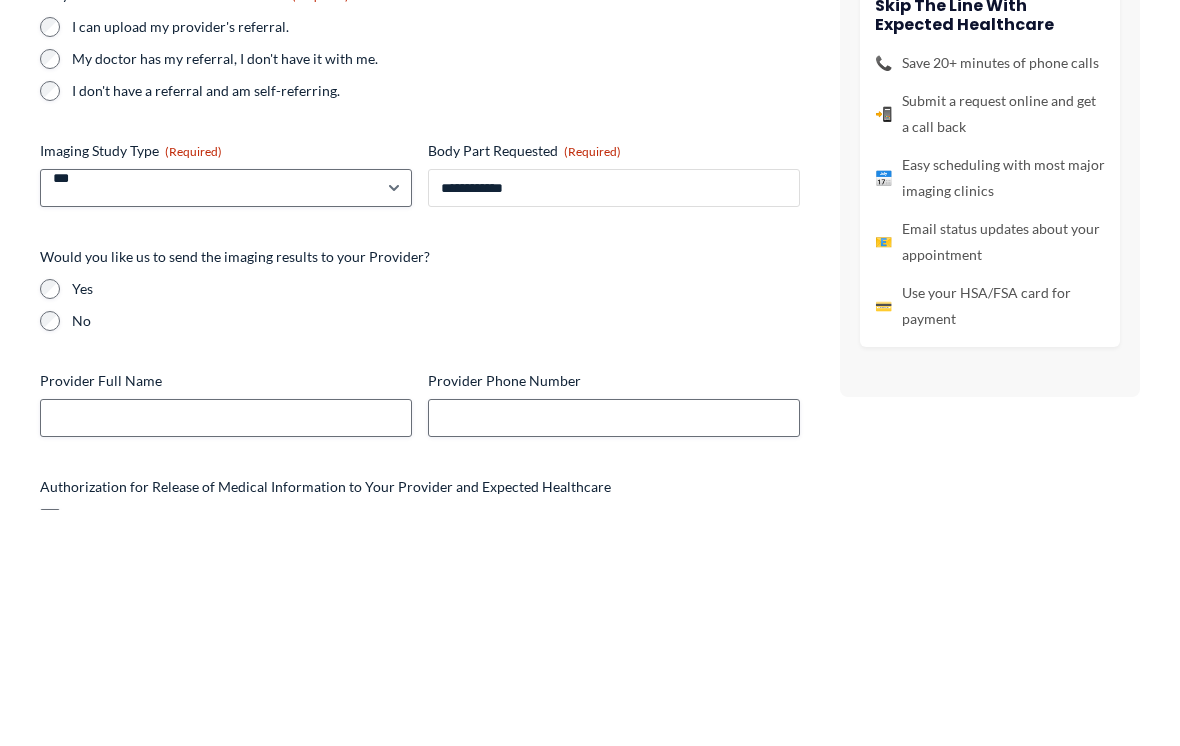 type on "**********" 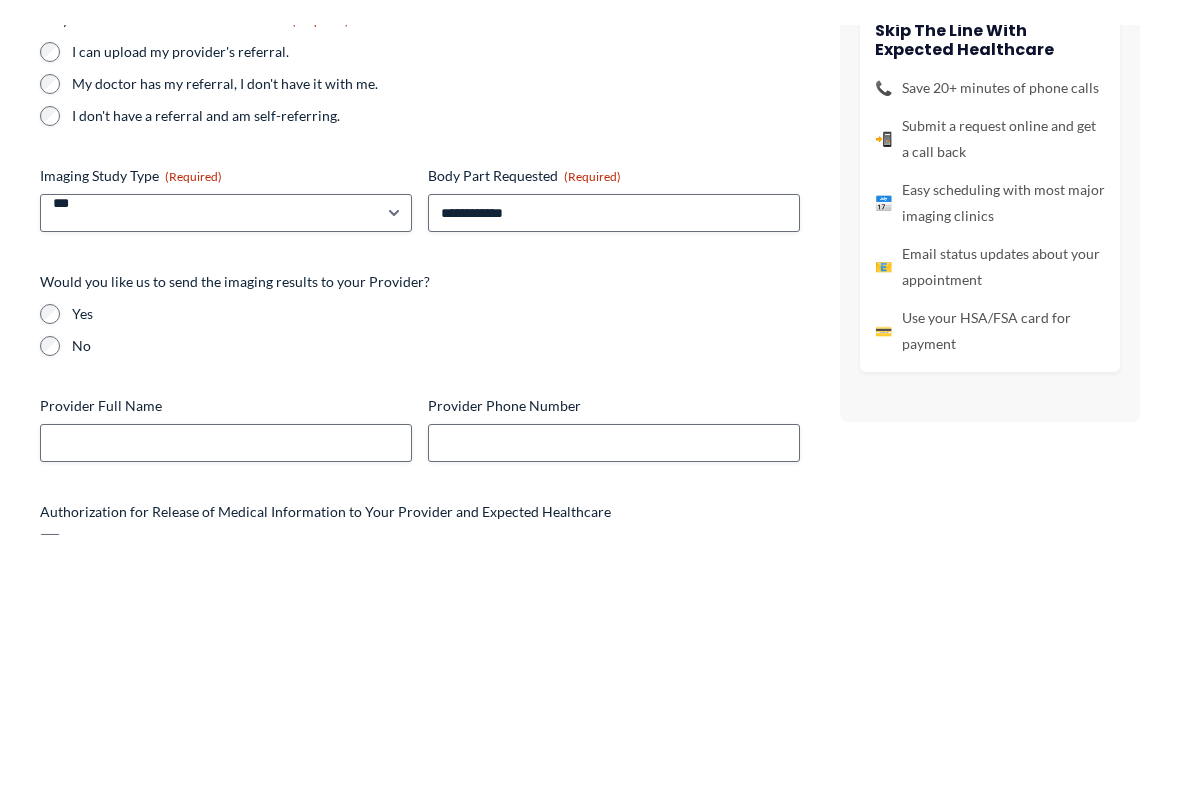 scroll, scrollTop: 1238, scrollLeft: 0, axis: vertical 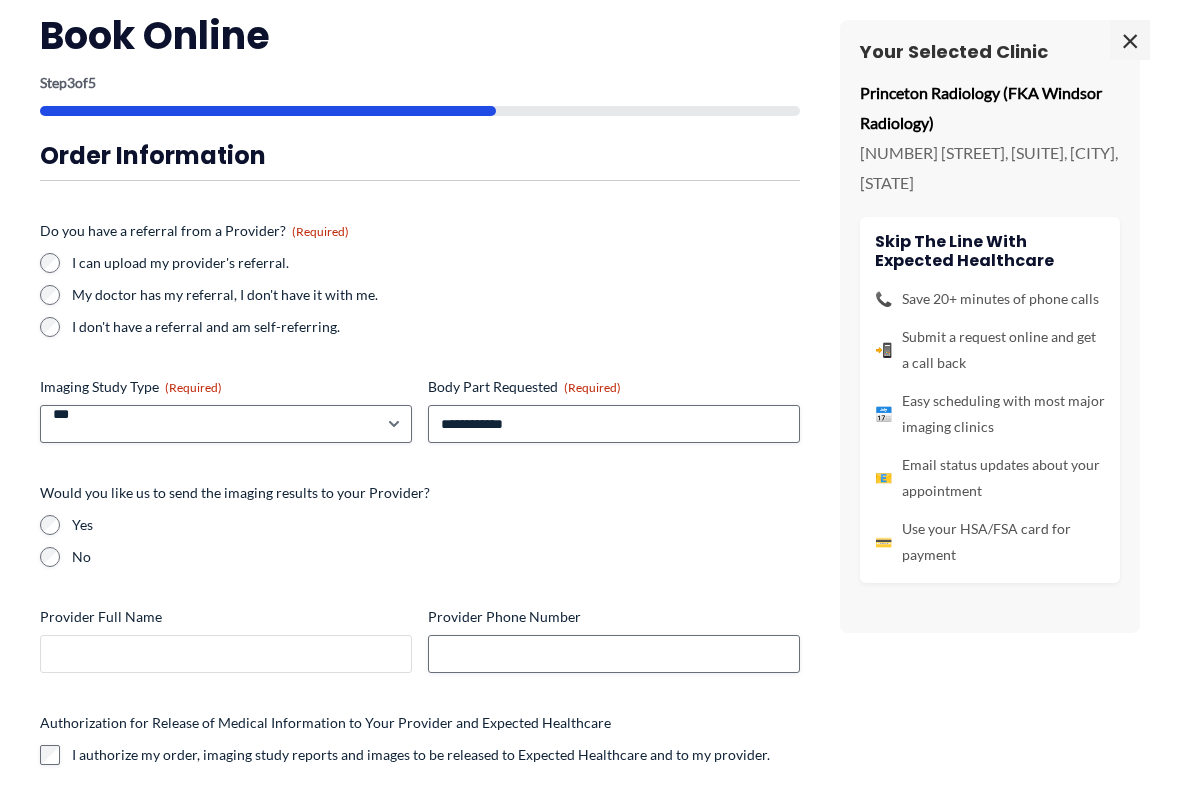 click on "Provider Full Name" at bounding box center [226, 654] 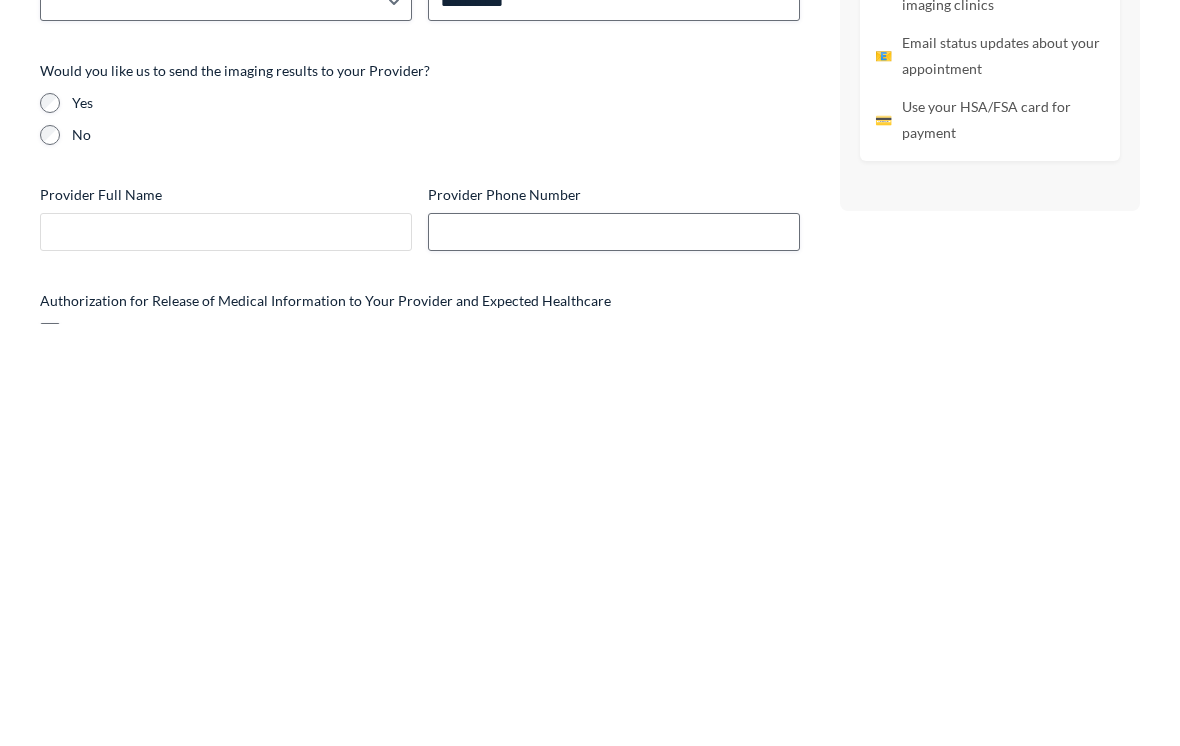scroll, scrollTop: 1332, scrollLeft: 0, axis: vertical 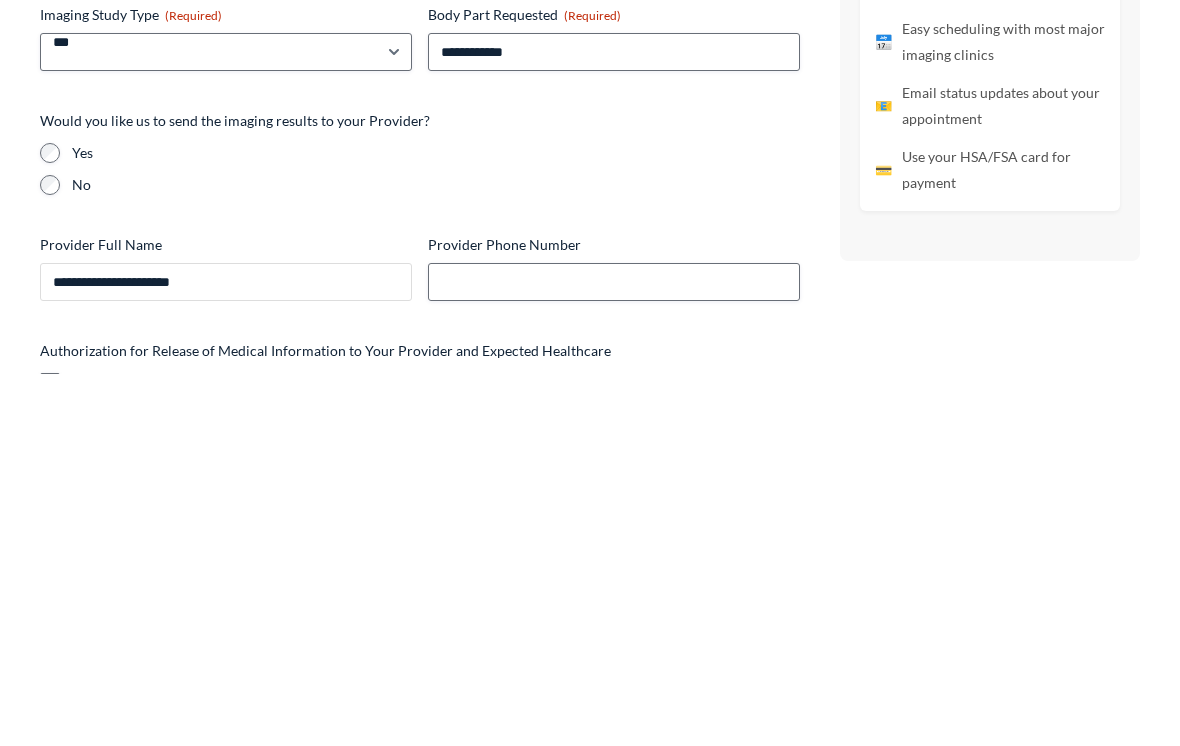 type on "**********" 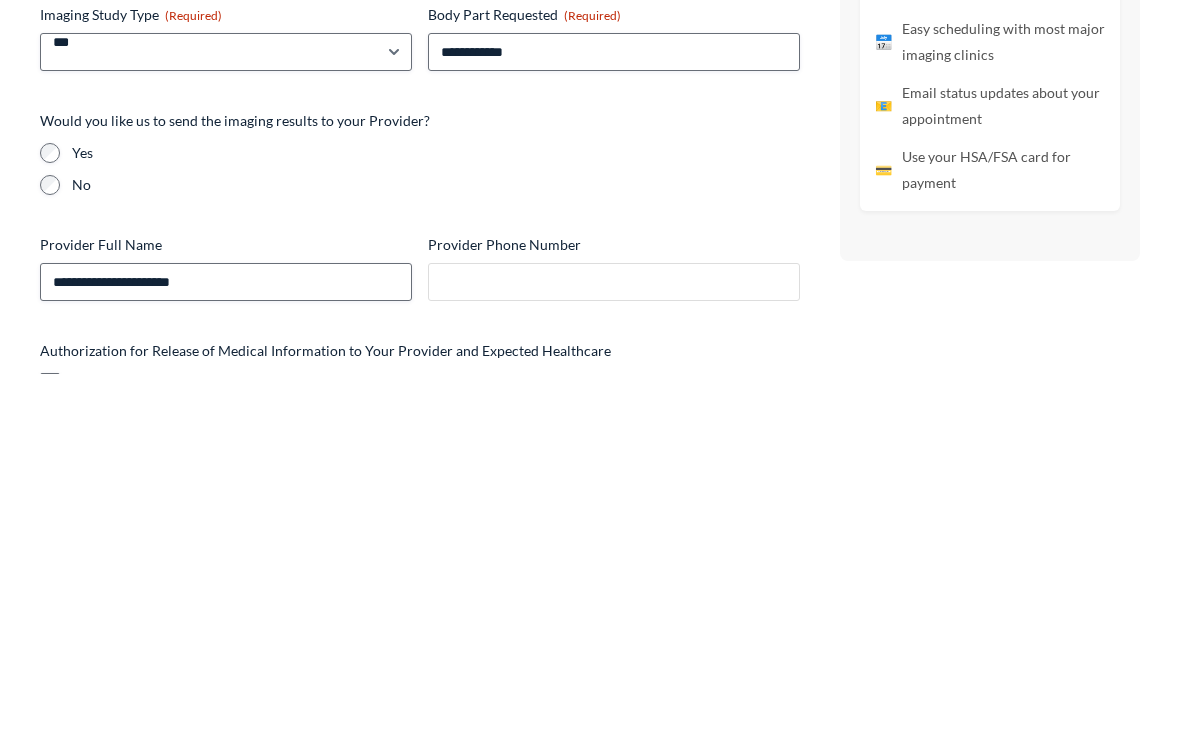 click on "Provider Phone Number" at bounding box center [614, 654] 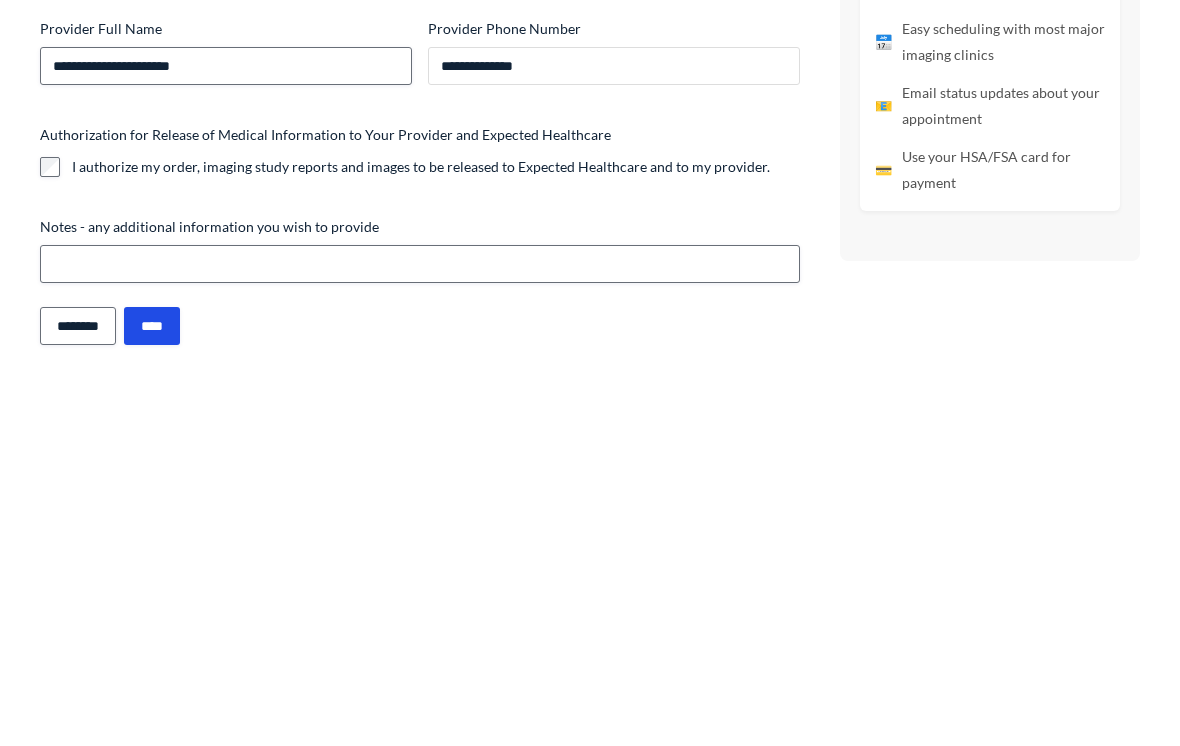 scroll, scrollTop: 270, scrollLeft: 0, axis: vertical 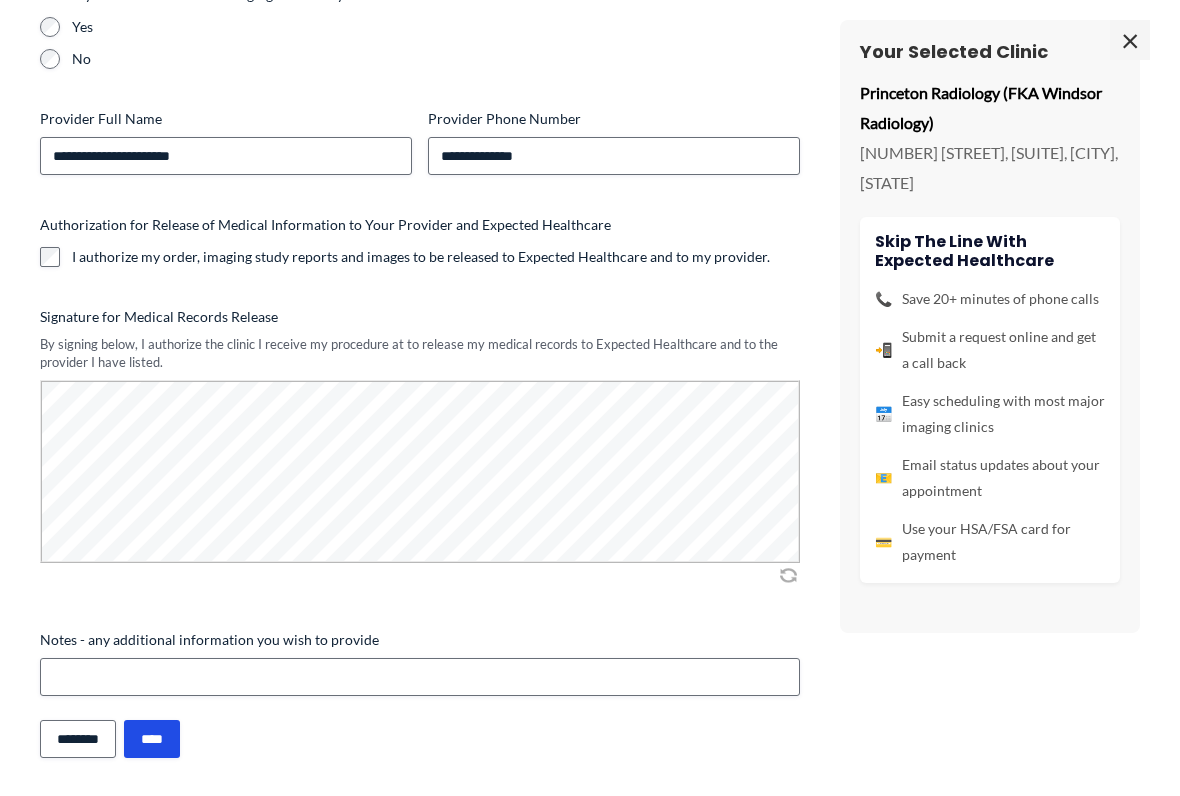 click on "****" at bounding box center (152, 739) 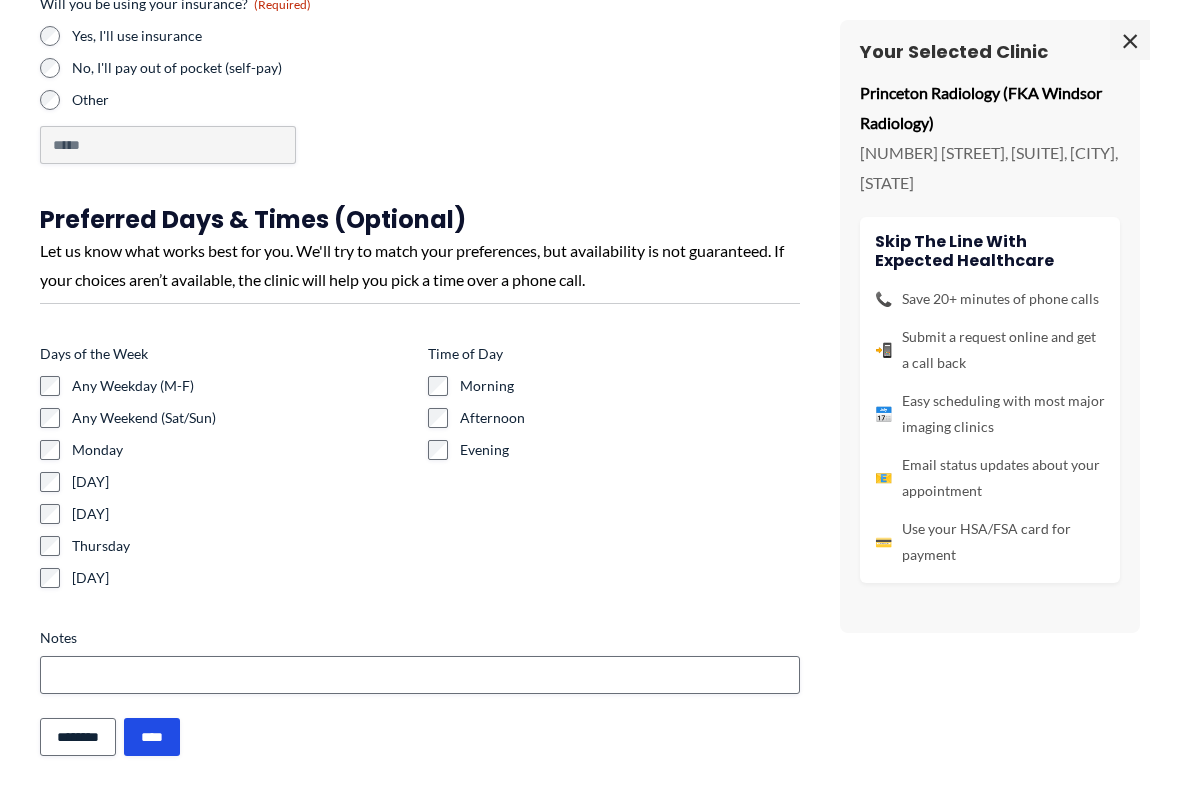 scroll, scrollTop: 1491, scrollLeft: 0, axis: vertical 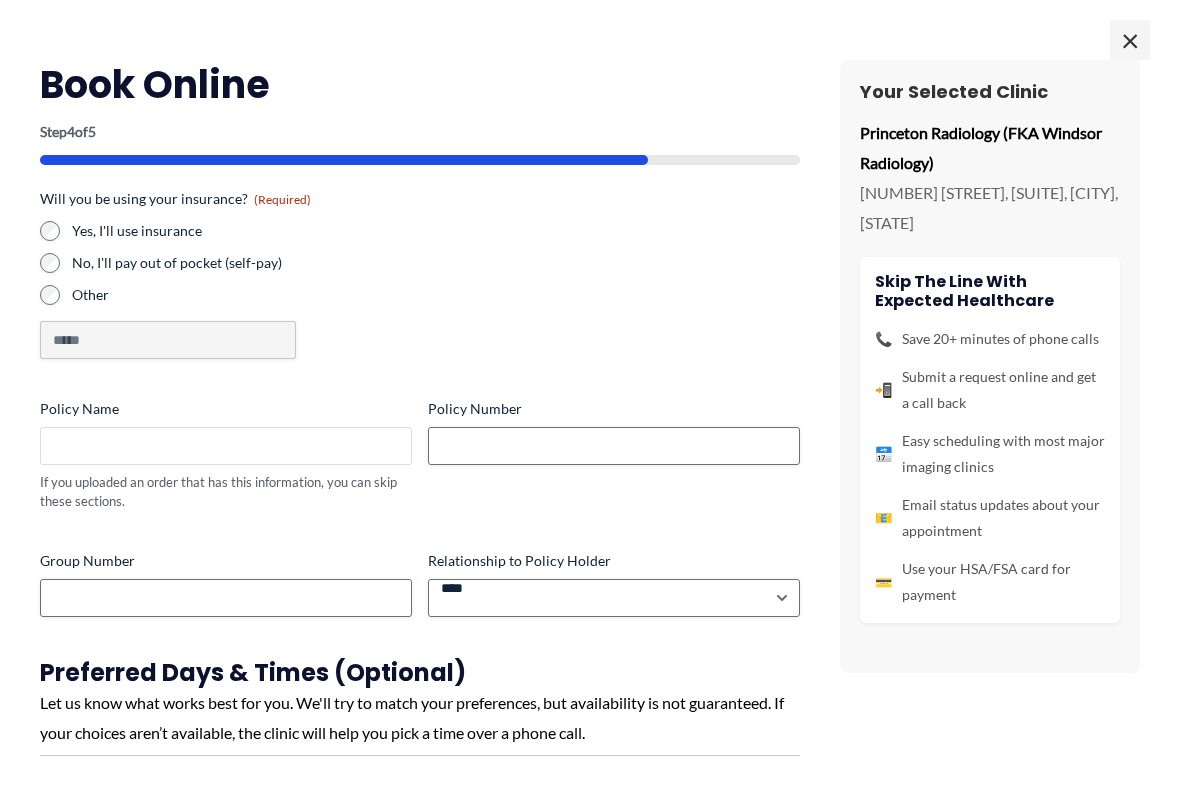 click on "Policy Name" at bounding box center (226, 446) 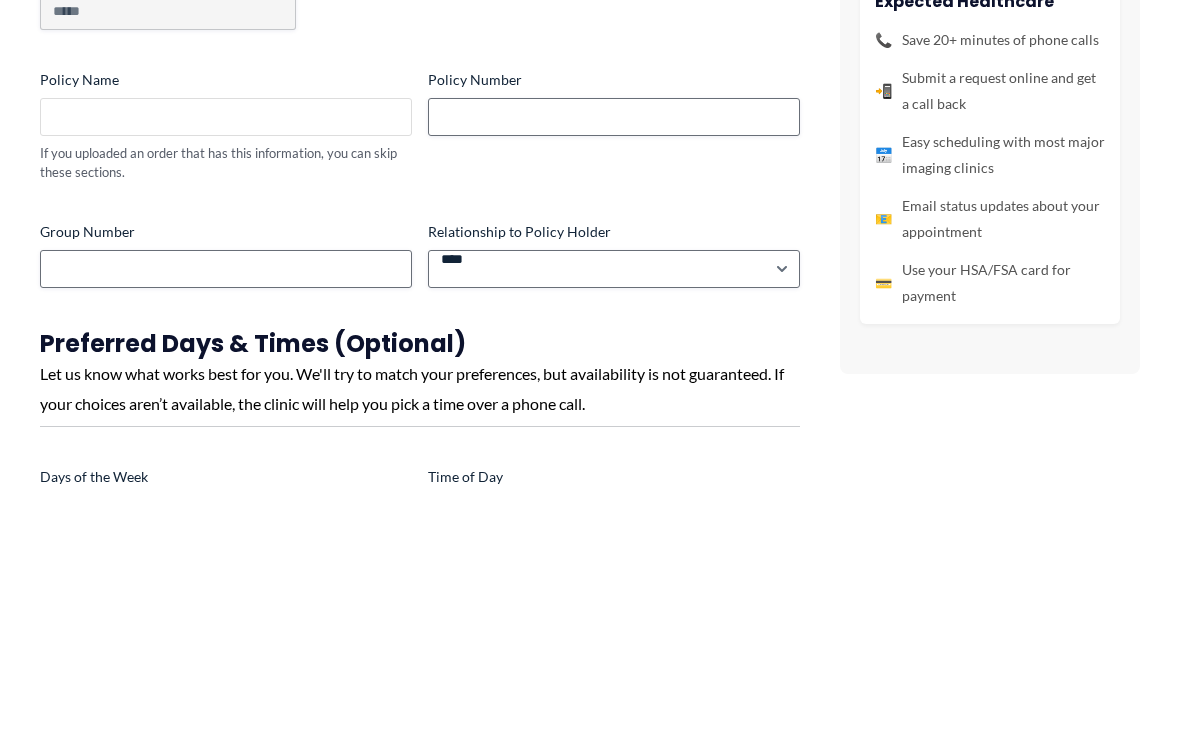 scroll, scrollTop: 52, scrollLeft: 0, axis: vertical 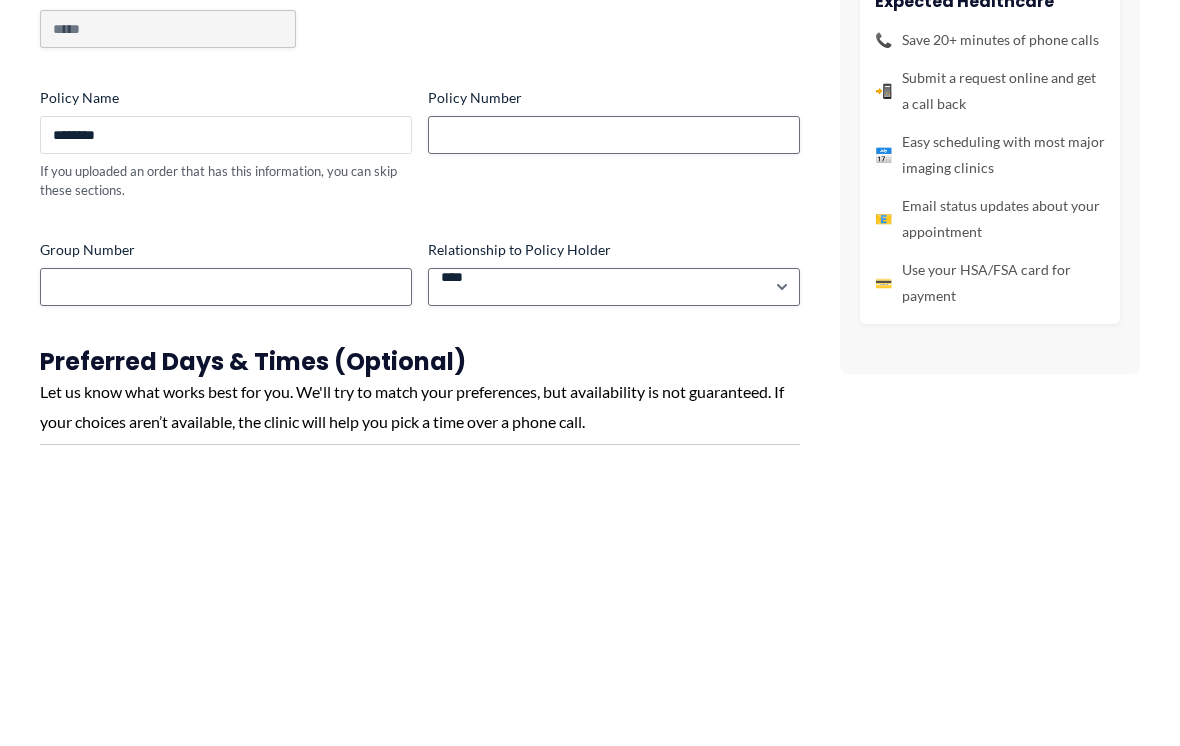 type on "********" 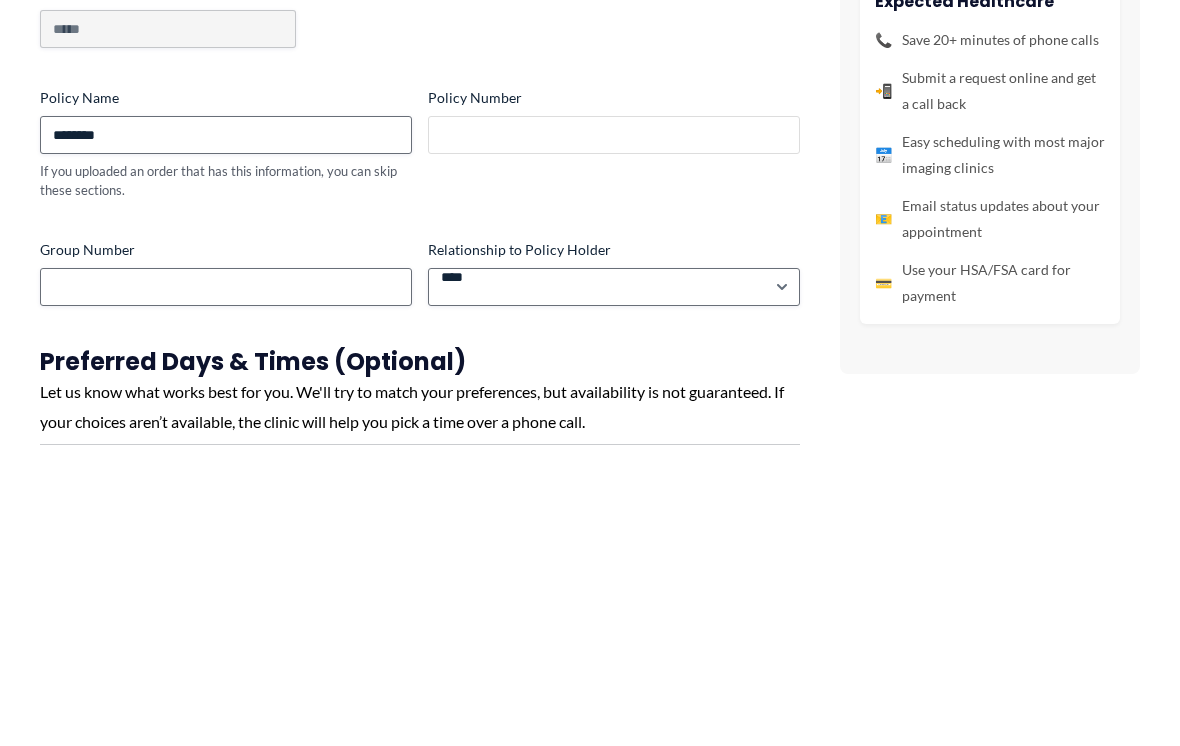 click on "Policy Number" at bounding box center (614, 394) 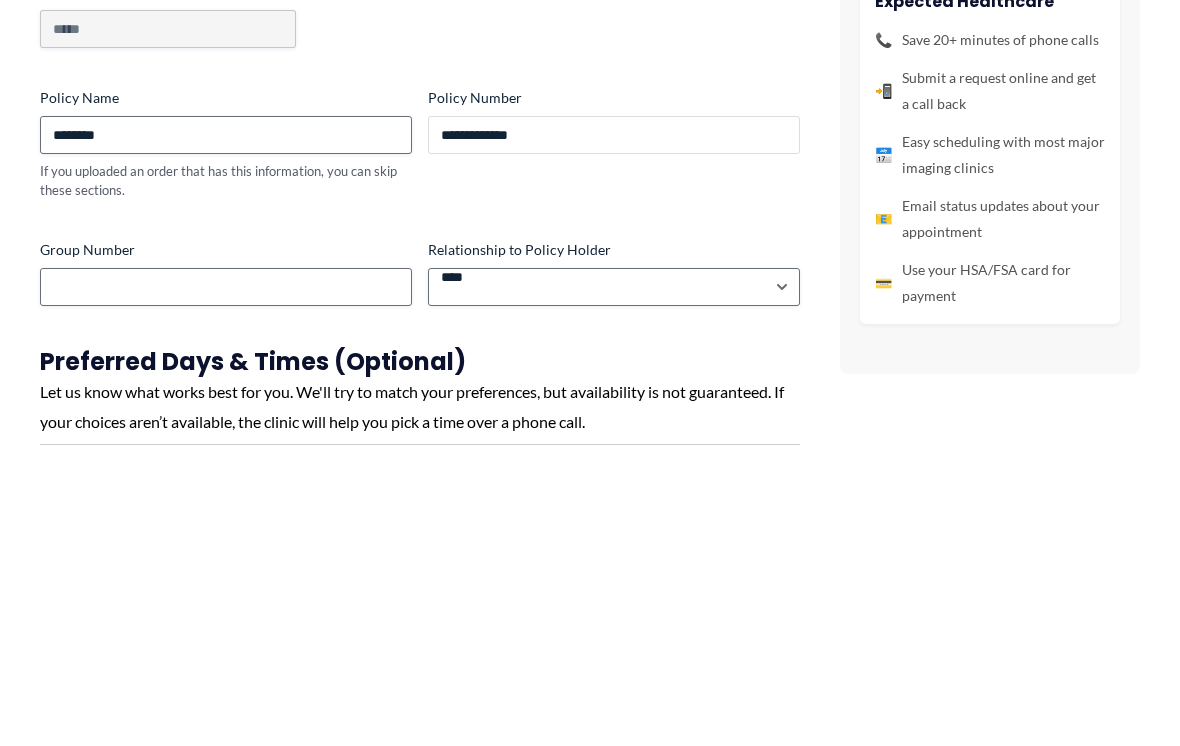 type on "**********" 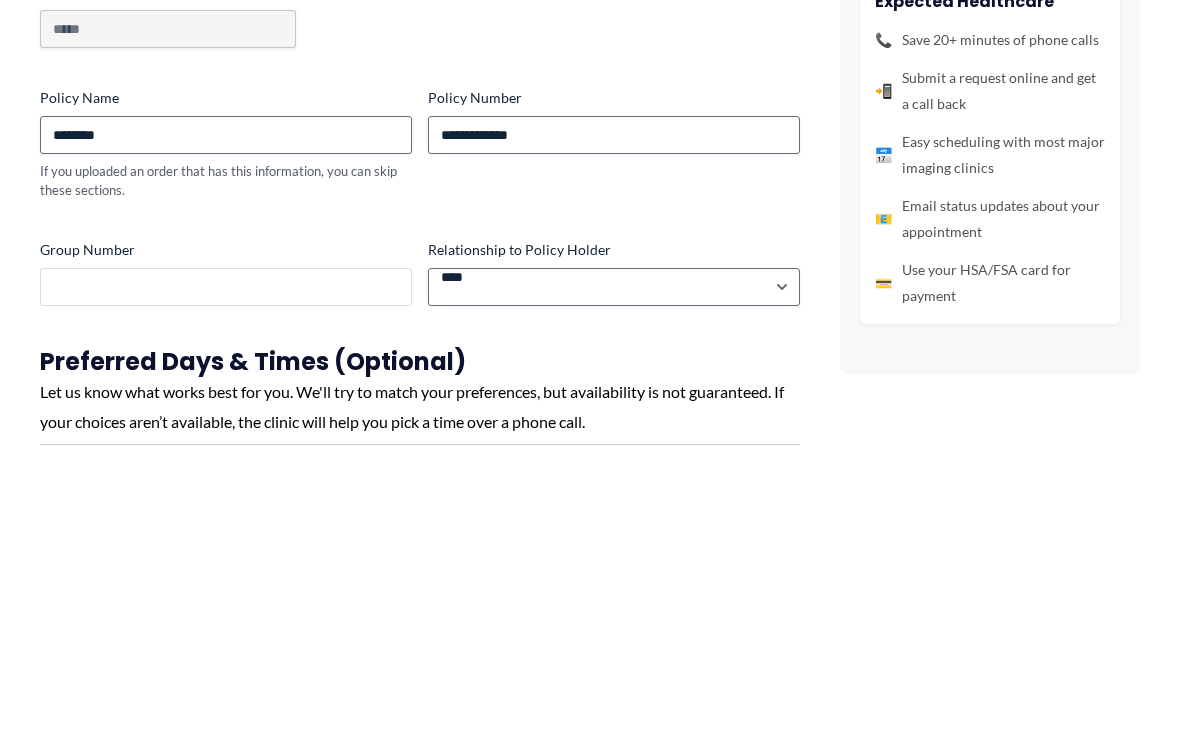 click on "Group Number" at bounding box center (226, 546) 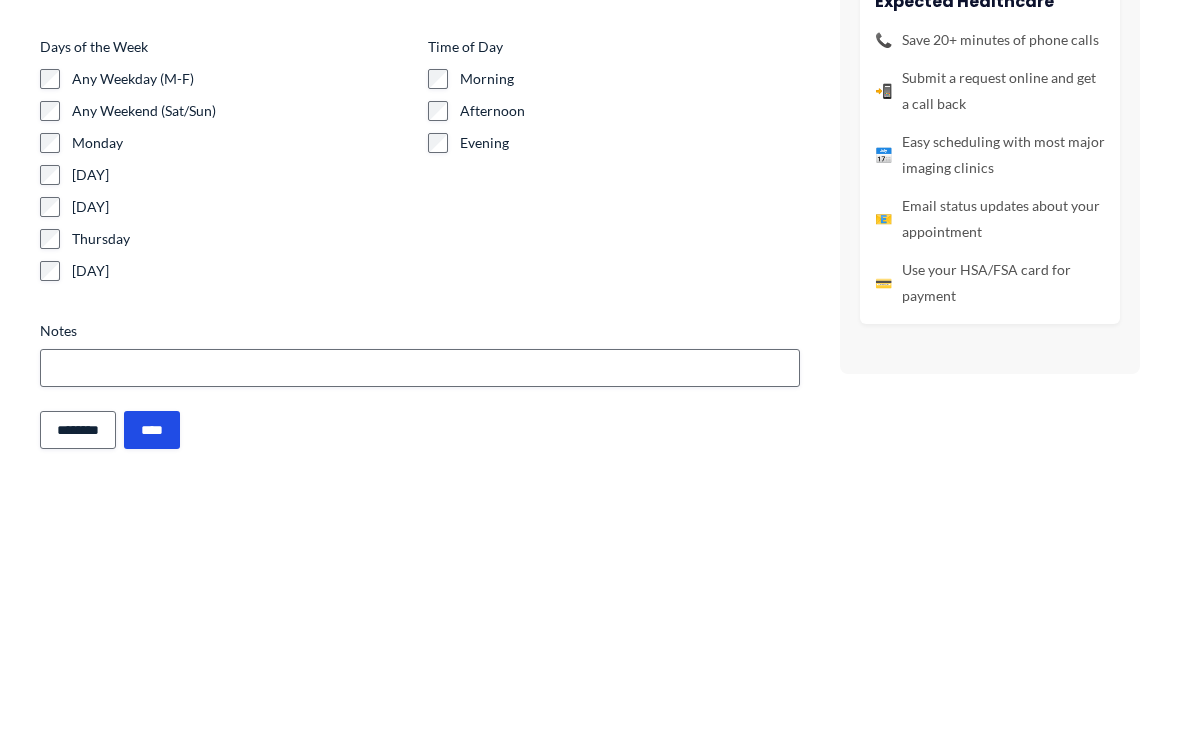 scroll, scrollTop: 499, scrollLeft: 0, axis: vertical 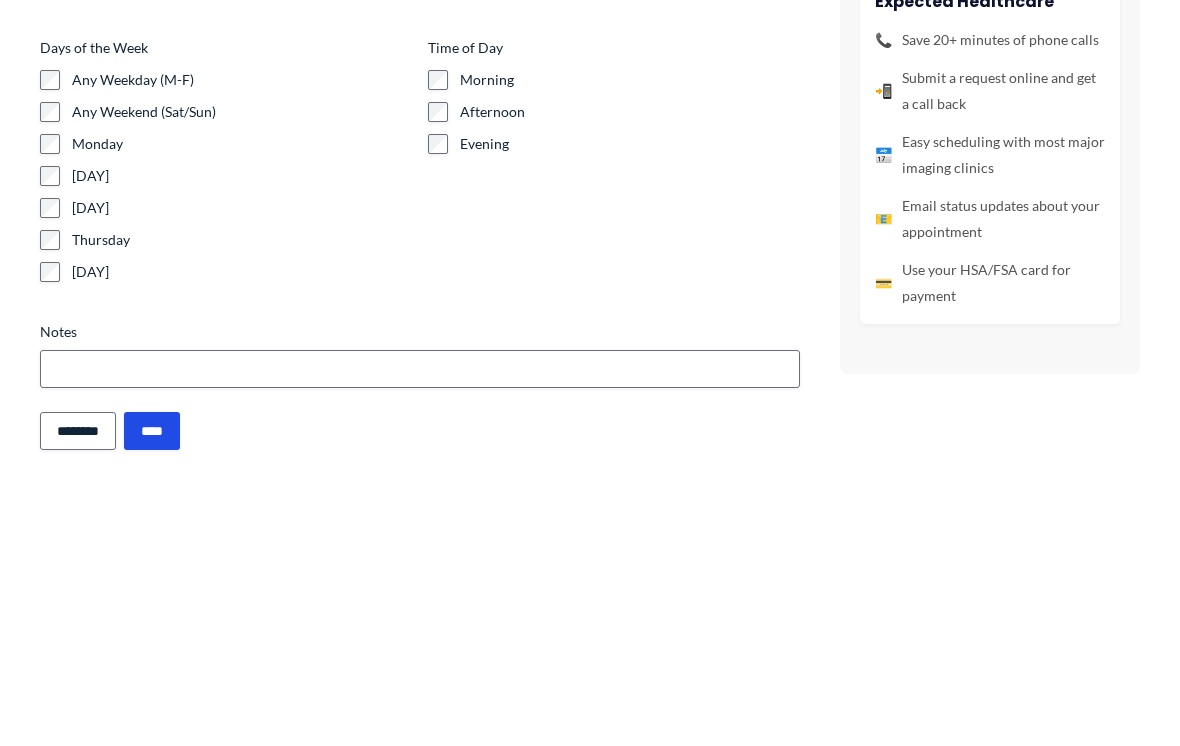 type on "**********" 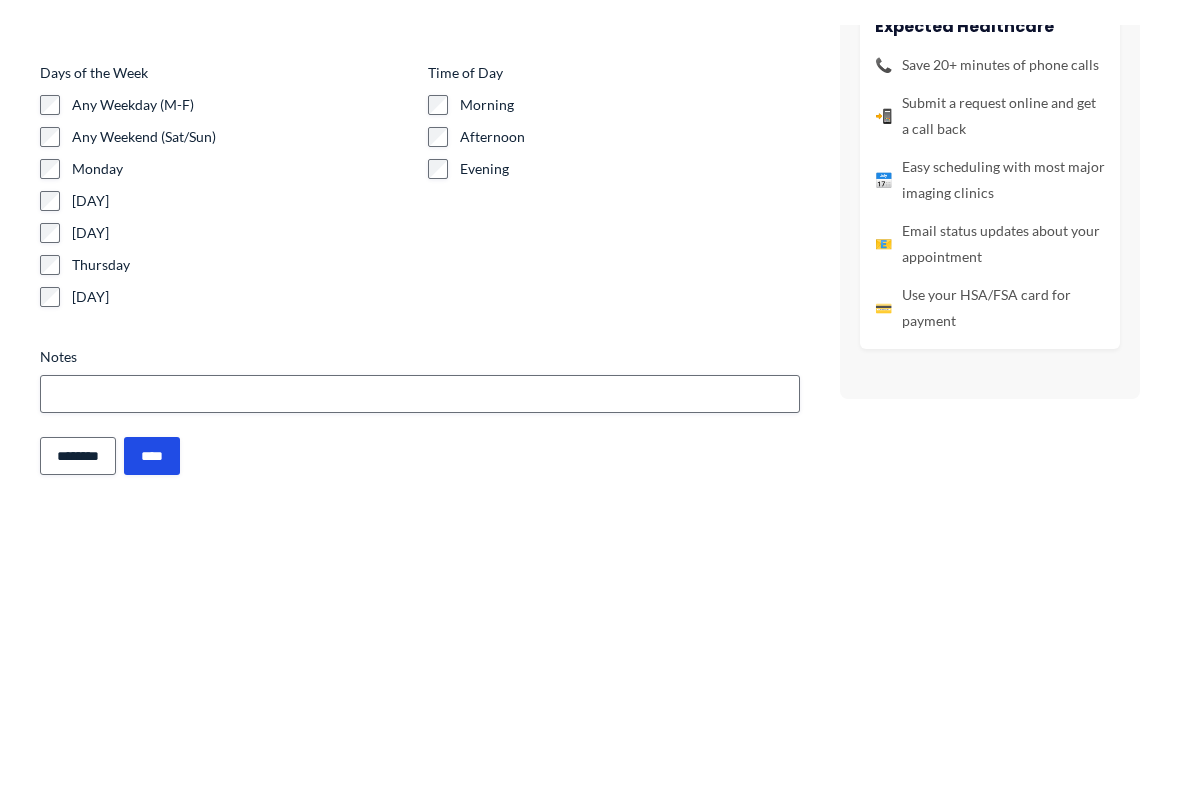 scroll, scrollTop: 1730, scrollLeft: 0, axis: vertical 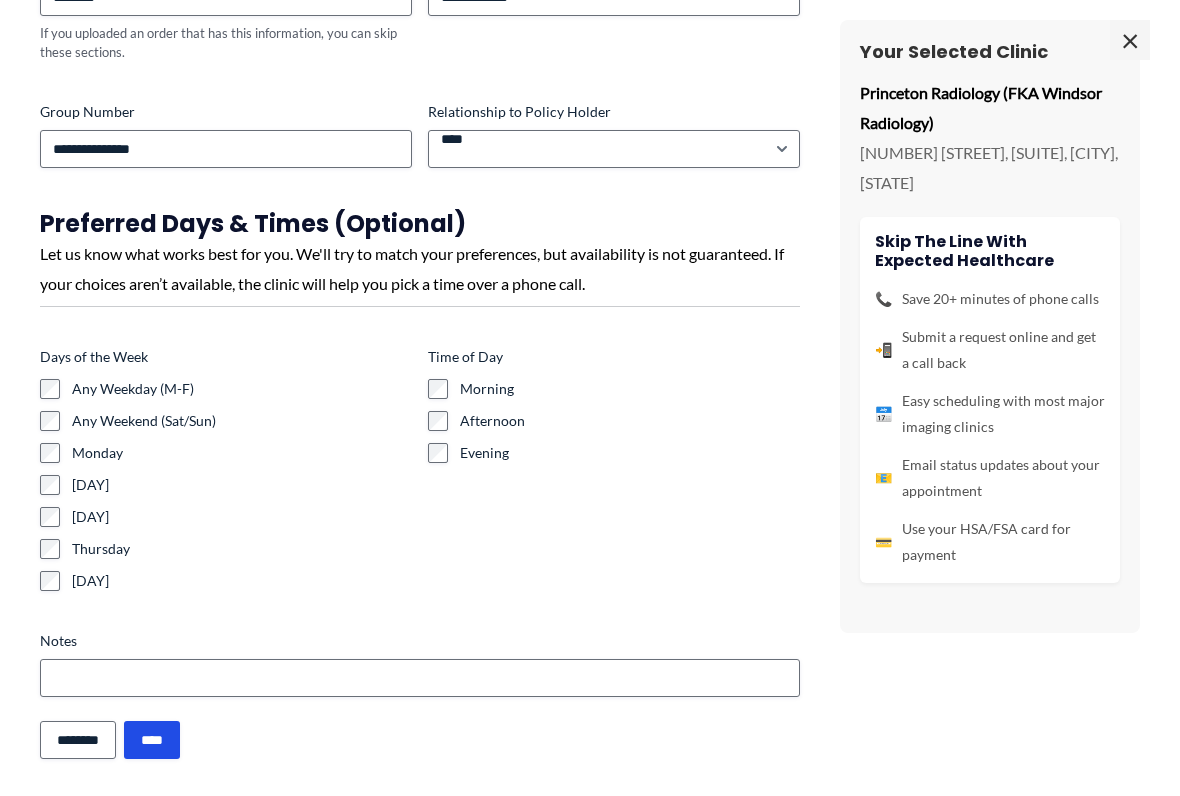 click on "[DAY]" at bounding box center [226, 517] 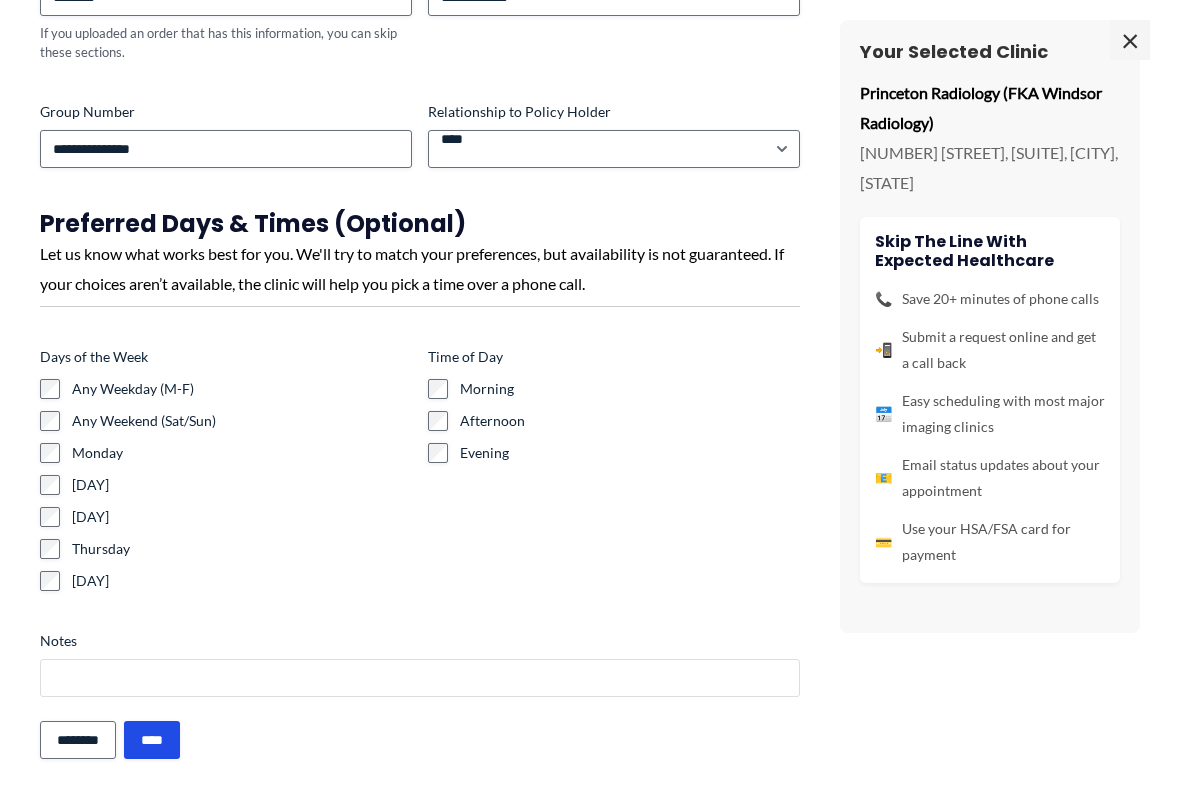 click on "Notes" at bounding box center [420, 678] 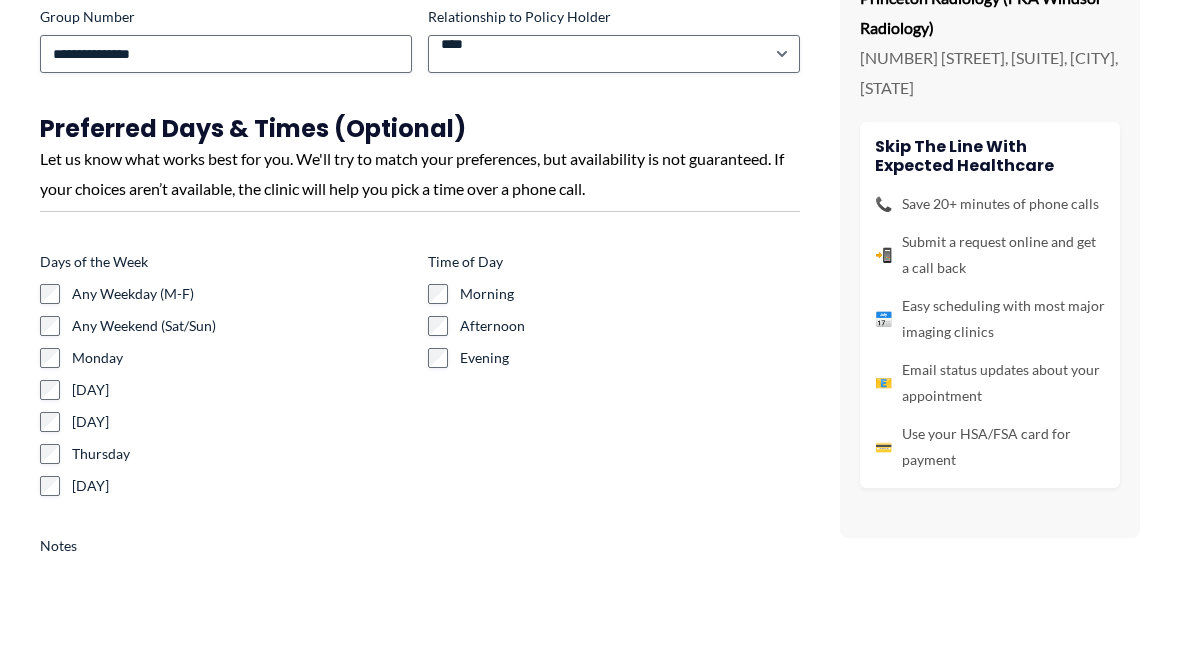 scroll, scrollTop: 2364, scrollLeft: 0, axis: vertical 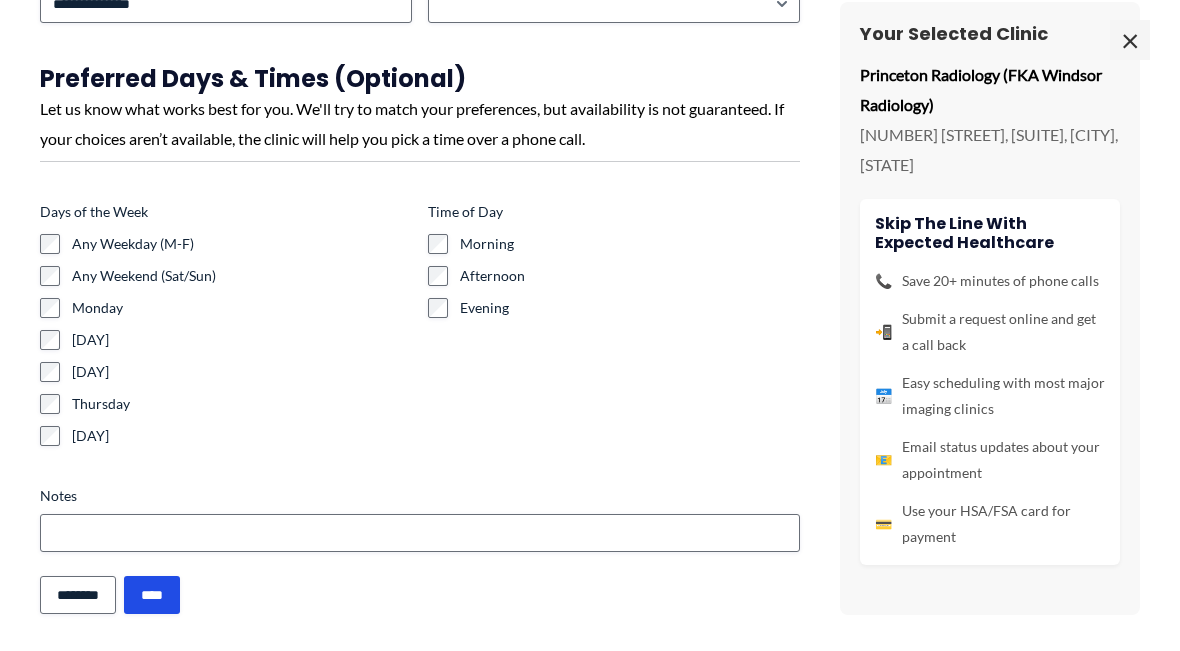 click on "****" at bounding box center [152, 595] 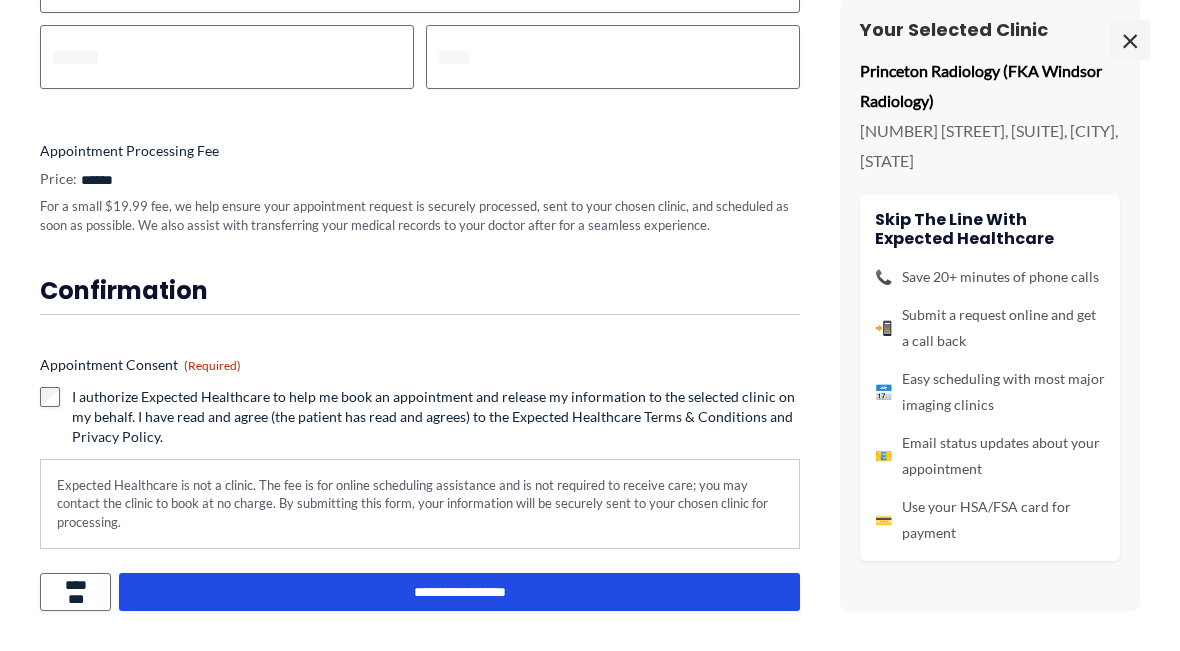 scroll, scrollTop: 2284, scrollLeft: 0, axis: vertical 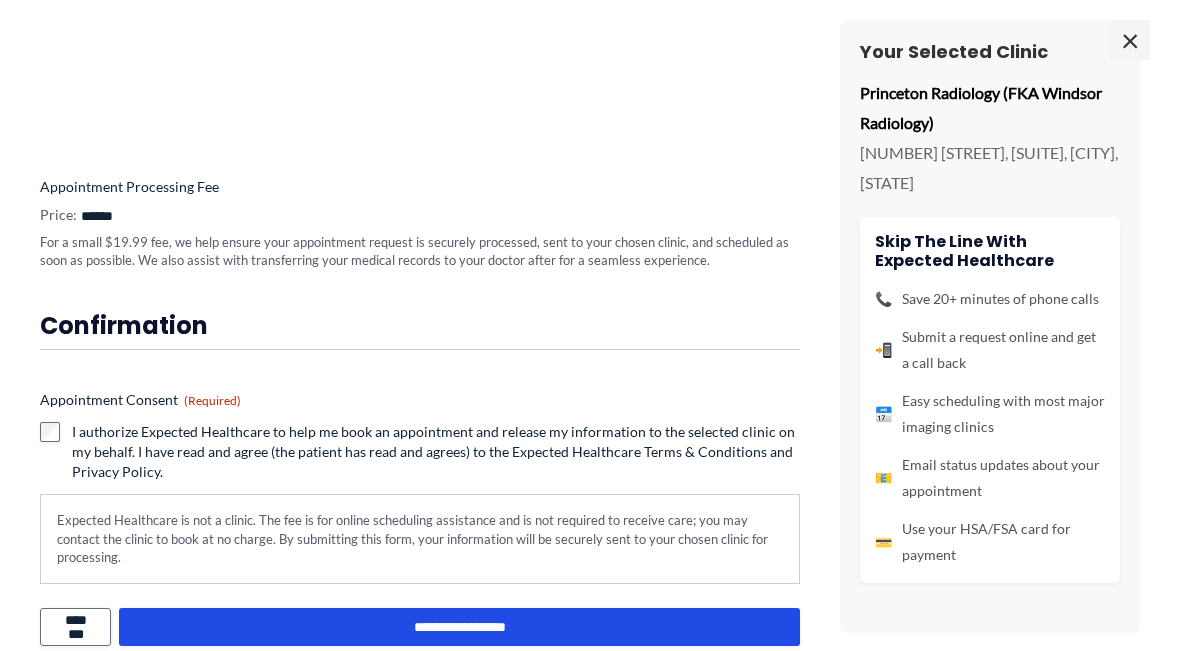 click on "**********" at bounding box center (459, 627) 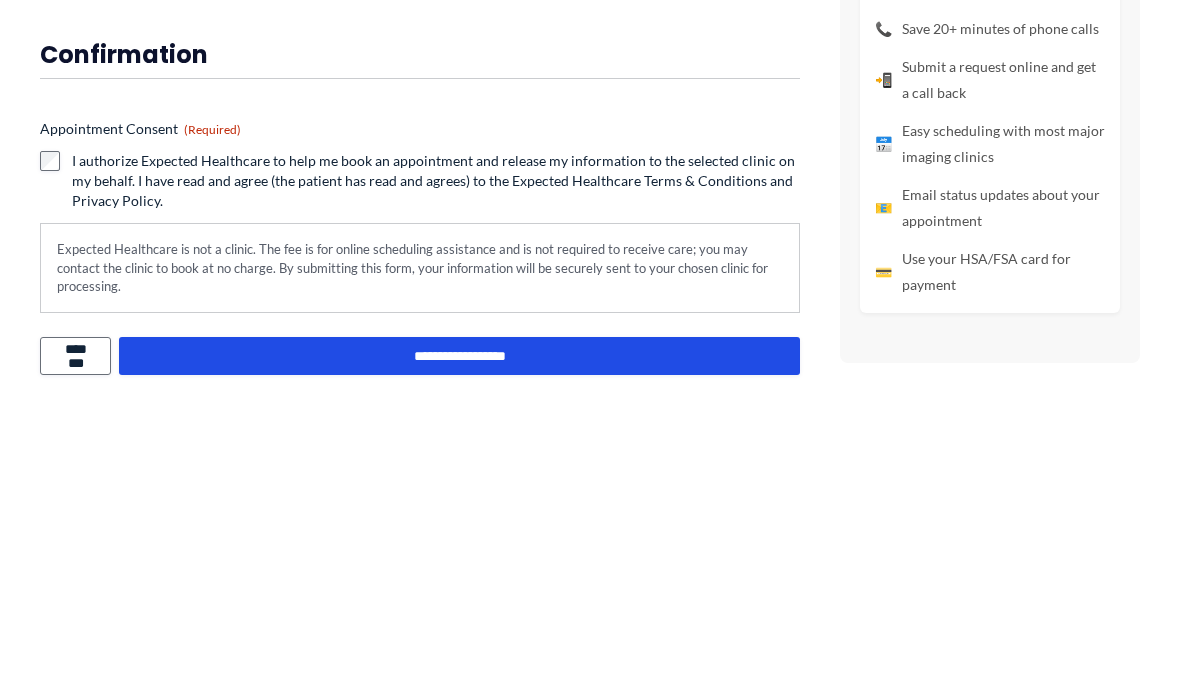scroll, scrollTop: 381, scrollLeft: 0, axis: vertical 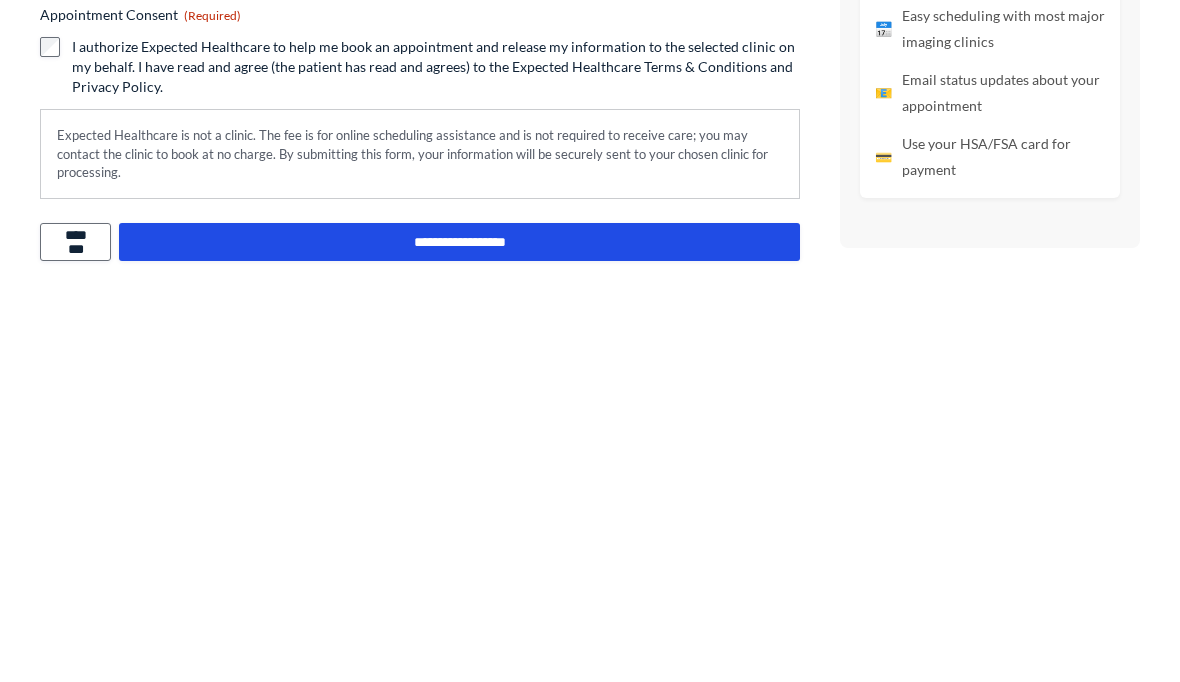 click on "**********" at bounding box center (459, 627) 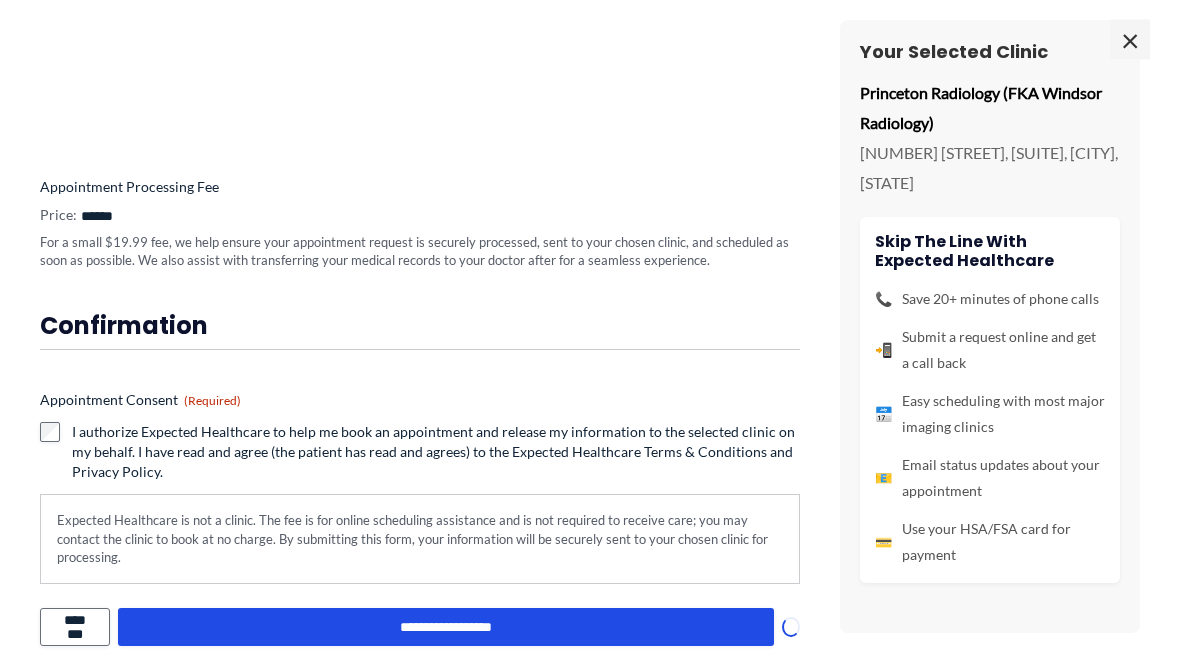 scroll, scrollTop: 2364, scrollLeft: 0, axis: vertical 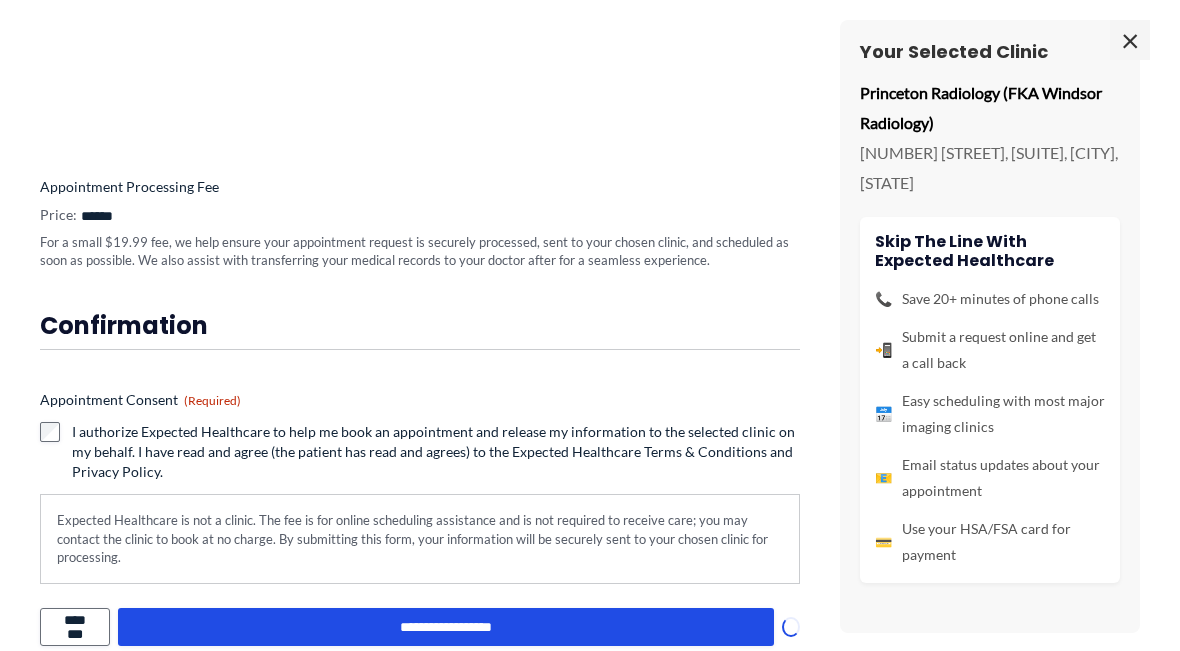 click on "Appointment Consent (Required)   I authorize Expected Healthcare to help me book an appointment and release my information to the selected clinic on my behalf. I have read and agree (the patient has read and agrees) to the Expected Healthcare Terms & Conditions and Privacy Policy. Expected Healthcare is not a clinic. The fee is for online scheduling assistance and is not required to receive care; you may contact the clinic to book at no charge. By submitting this form, your information will be securely sent to your chosen clinic for processing." at bounding box center (420, 487) 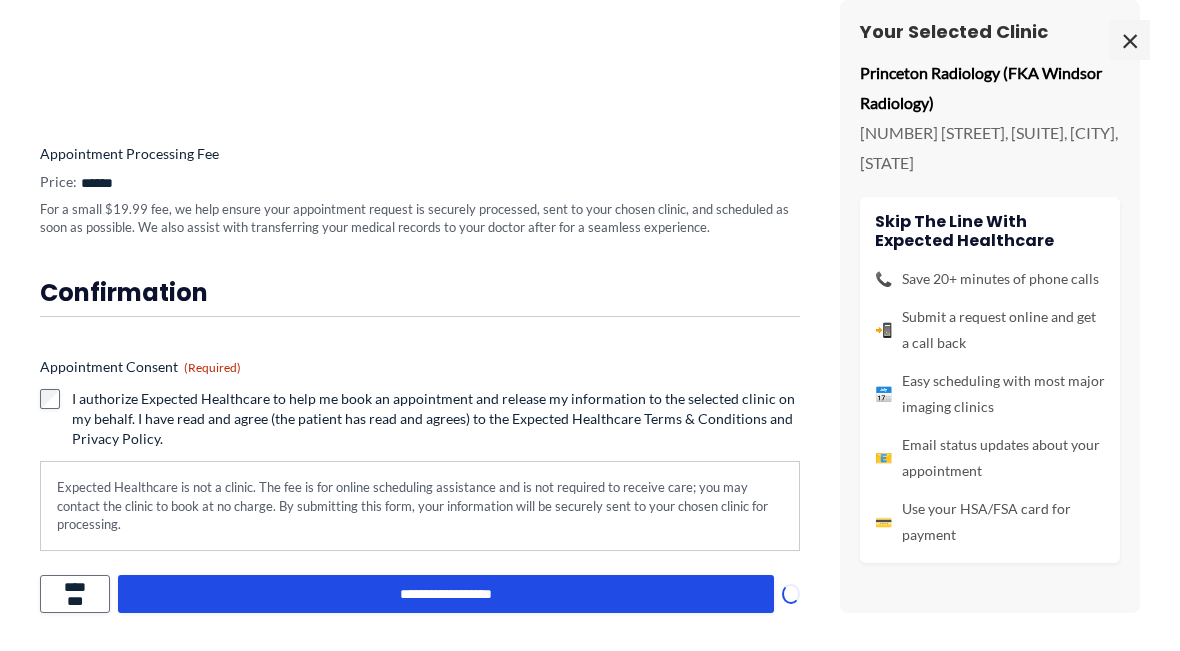 scroll, scrollTop: 412, scrollLeft: 0, axis: vertical 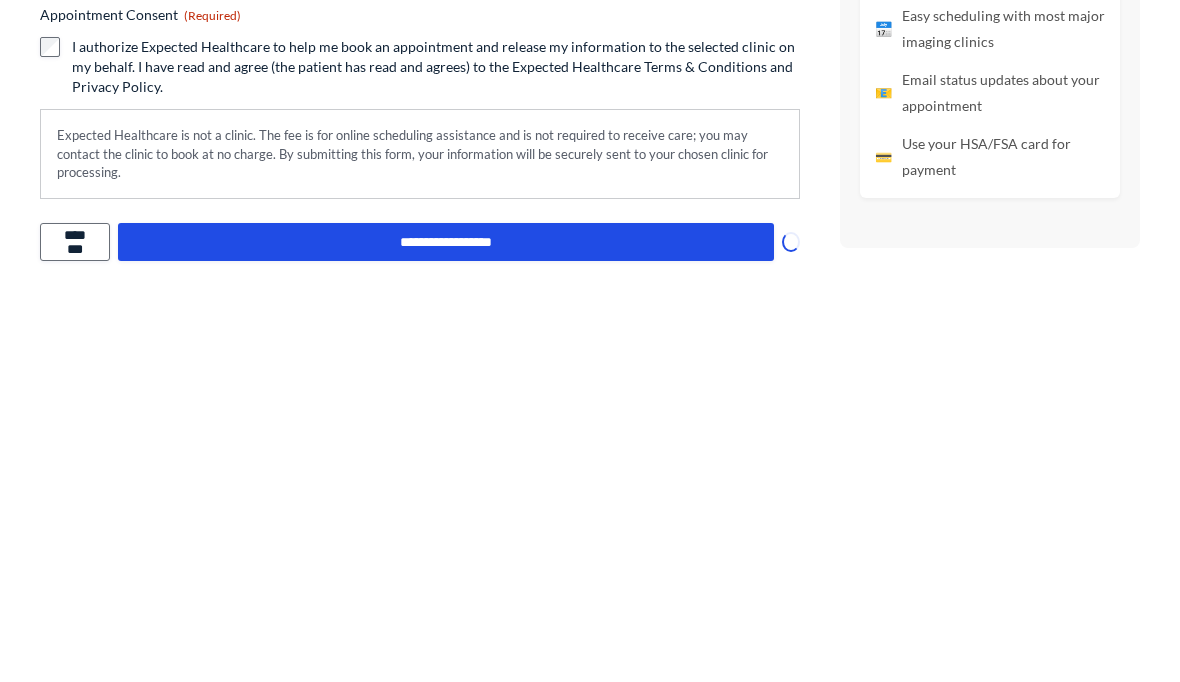 click on "**********" at bounding box center (446, 627) 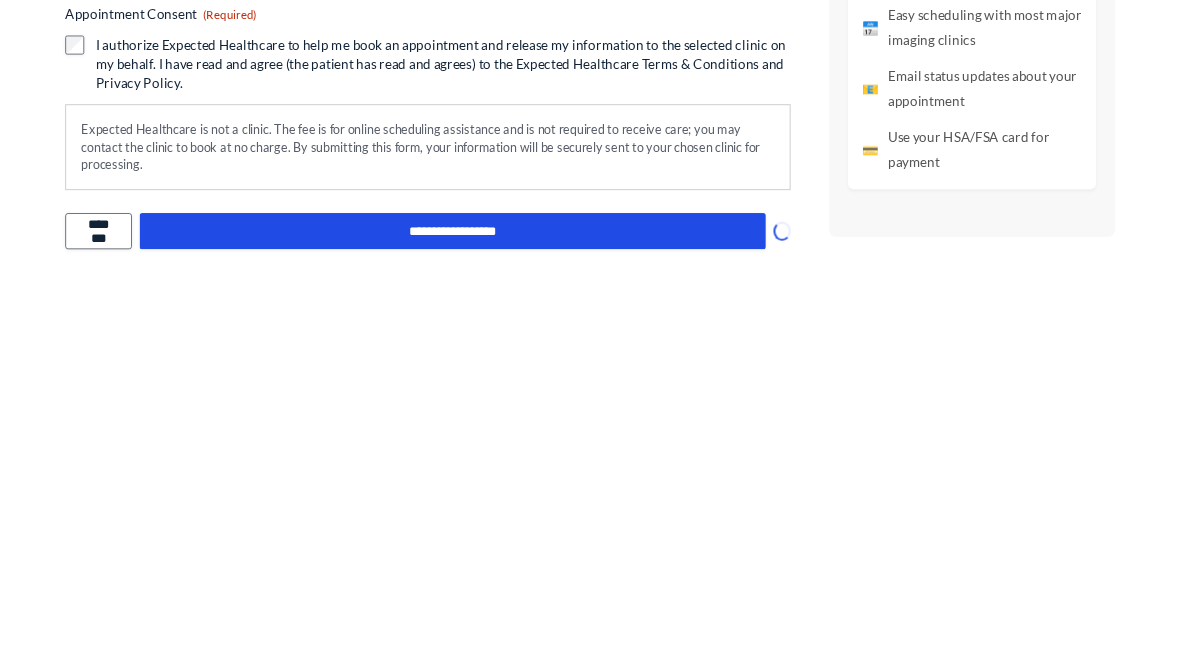 scroll, scrollTop: 2364, scrollLeft: 0, axis: vertical 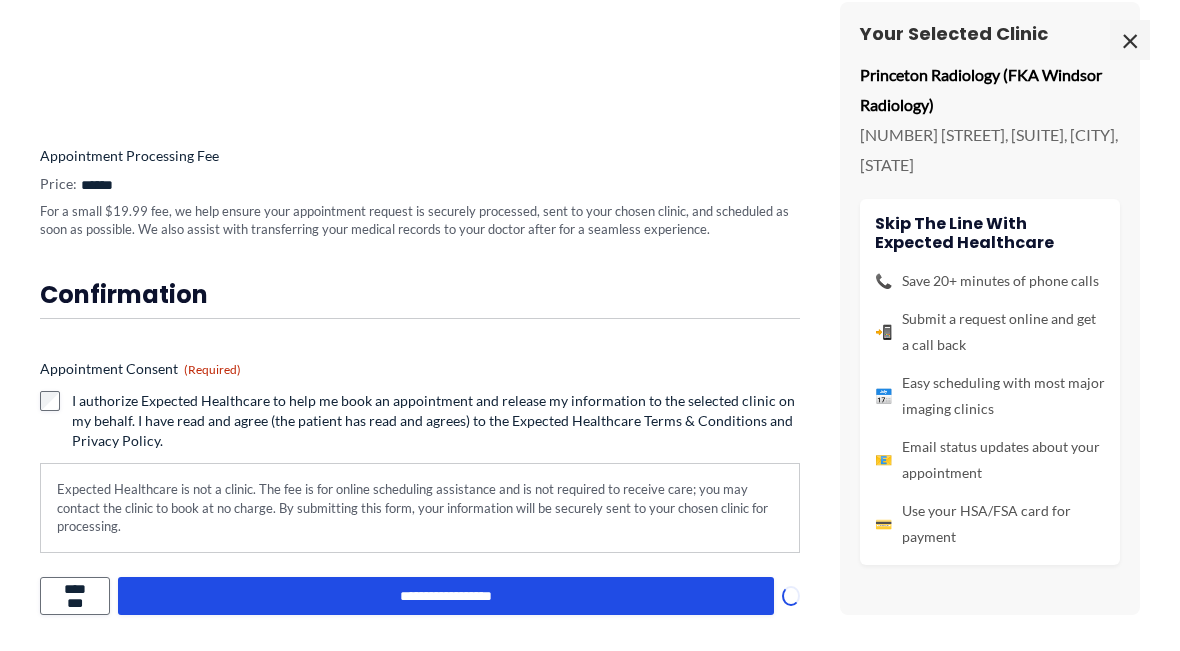 click on "**********" at bounding box center (446, 596) 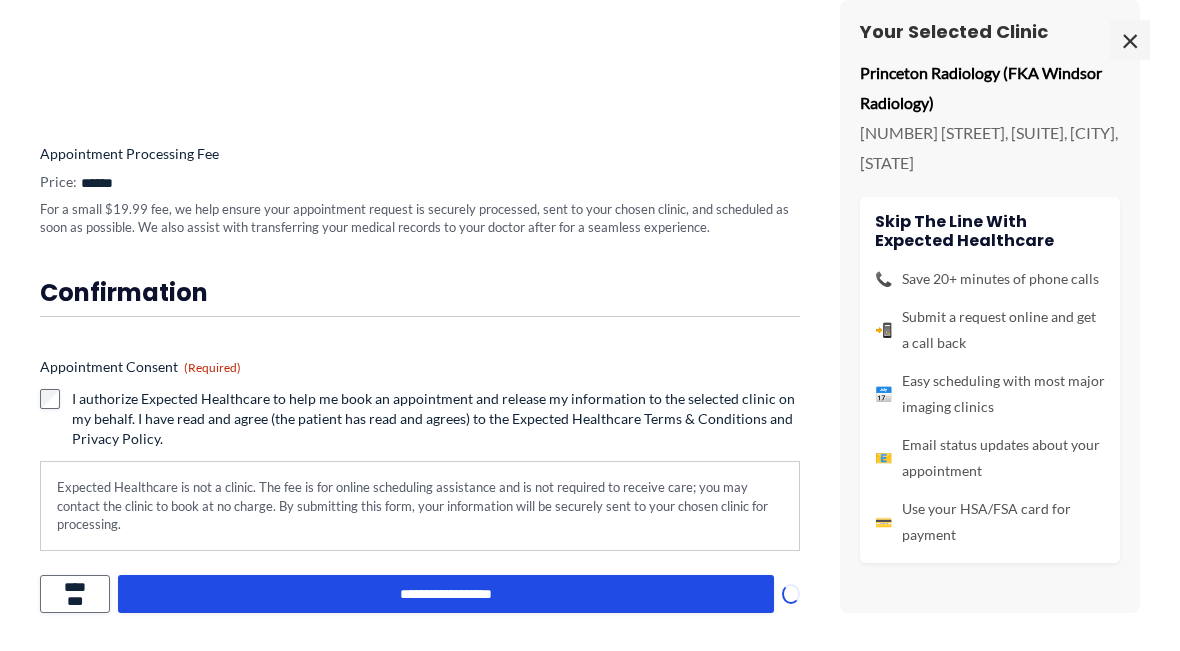 scroll, scrollTop: 412, scrollLeft: 0, axis: vertical 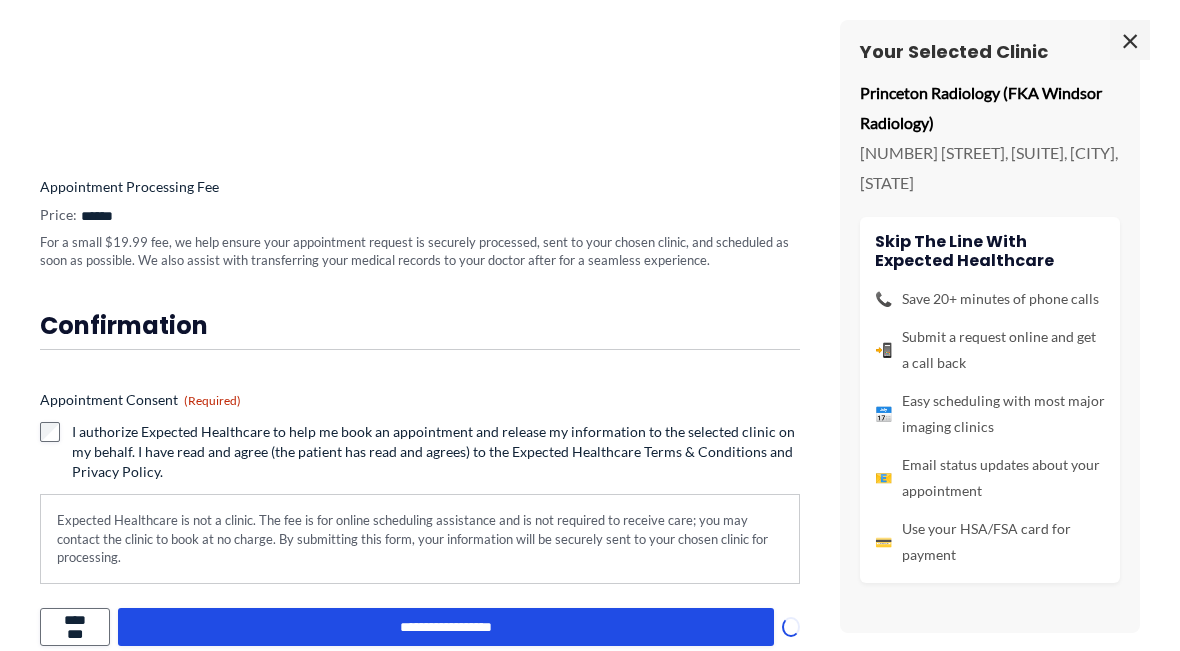 click on "**********" at bounding box center [446, 627] 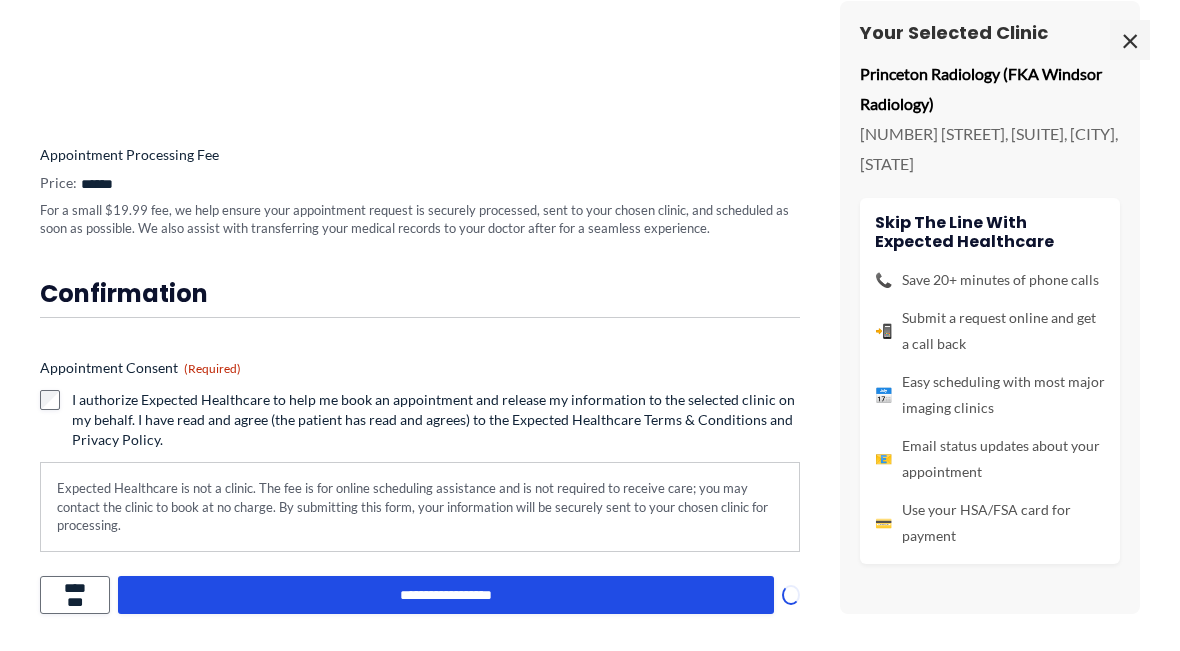 scroll, scrollTop: 412, scrollLeft: 0, axis: vertical 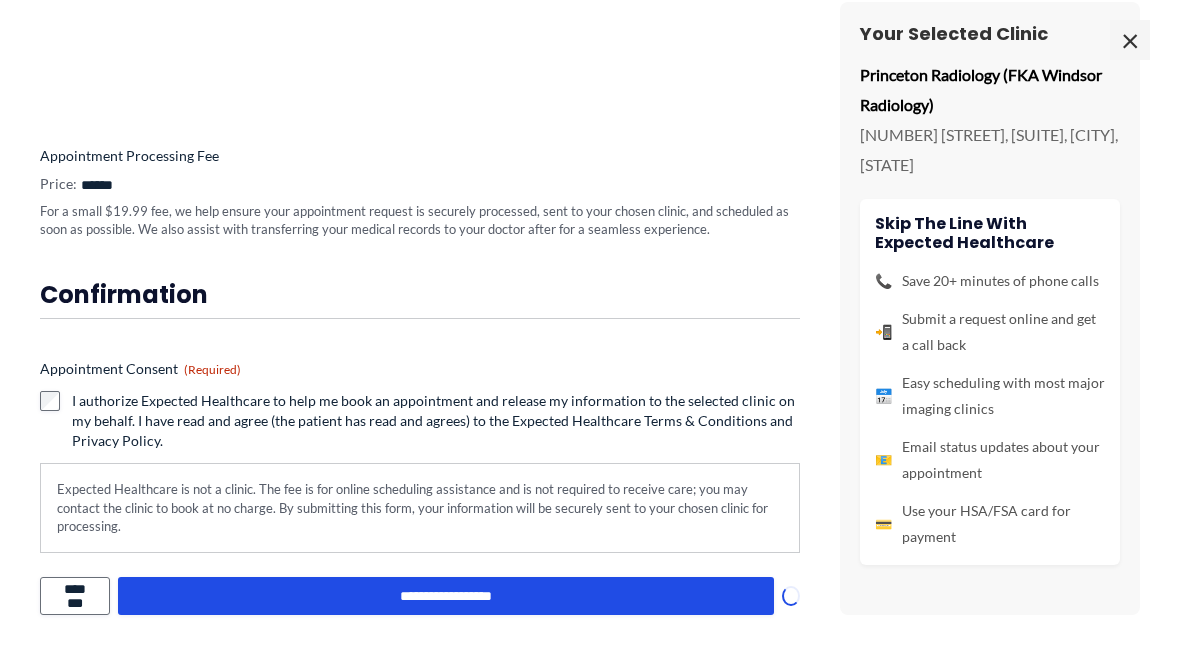click on "**********" at bounding box center (446, 596) 